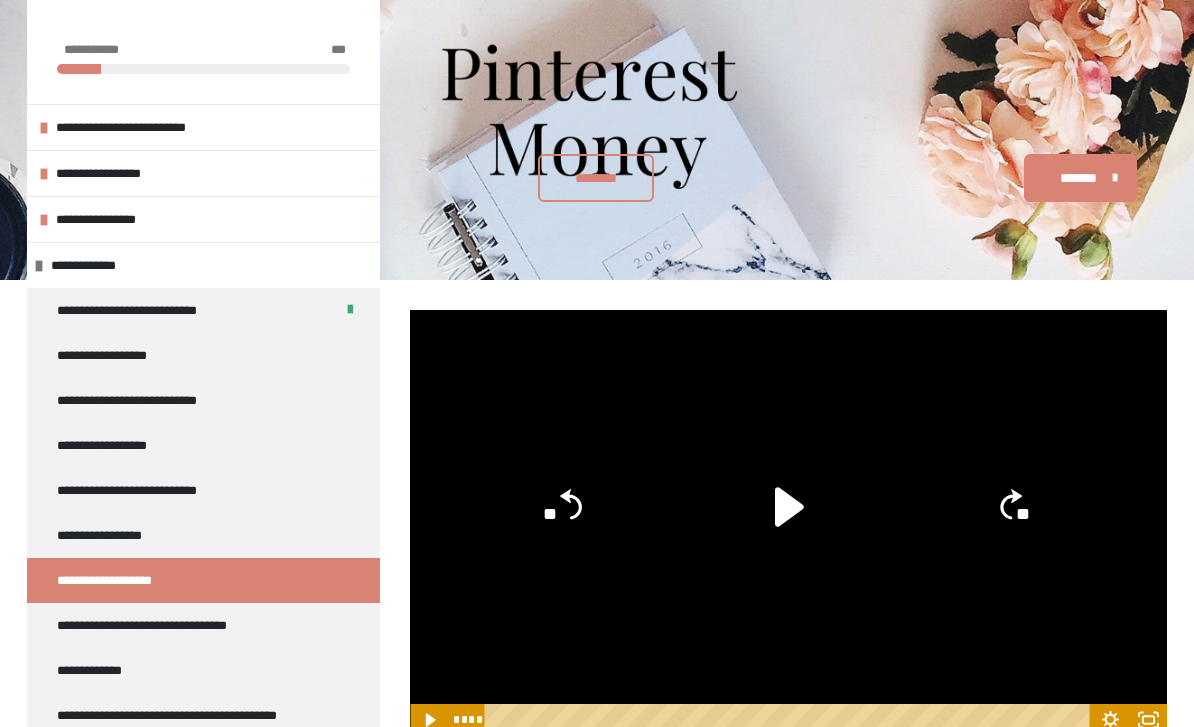 scroll, scrollTop: 380, scrollLeft: 0, axis: vertical 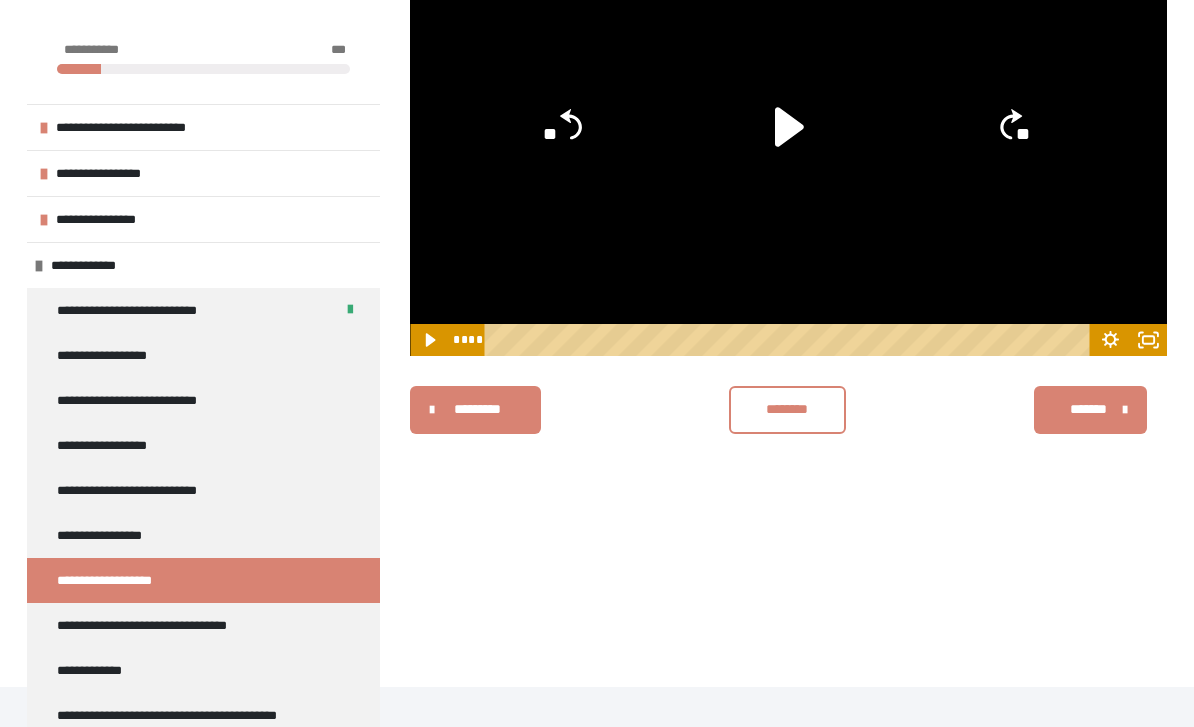 click on "**********" at bounding box center (174, 625) 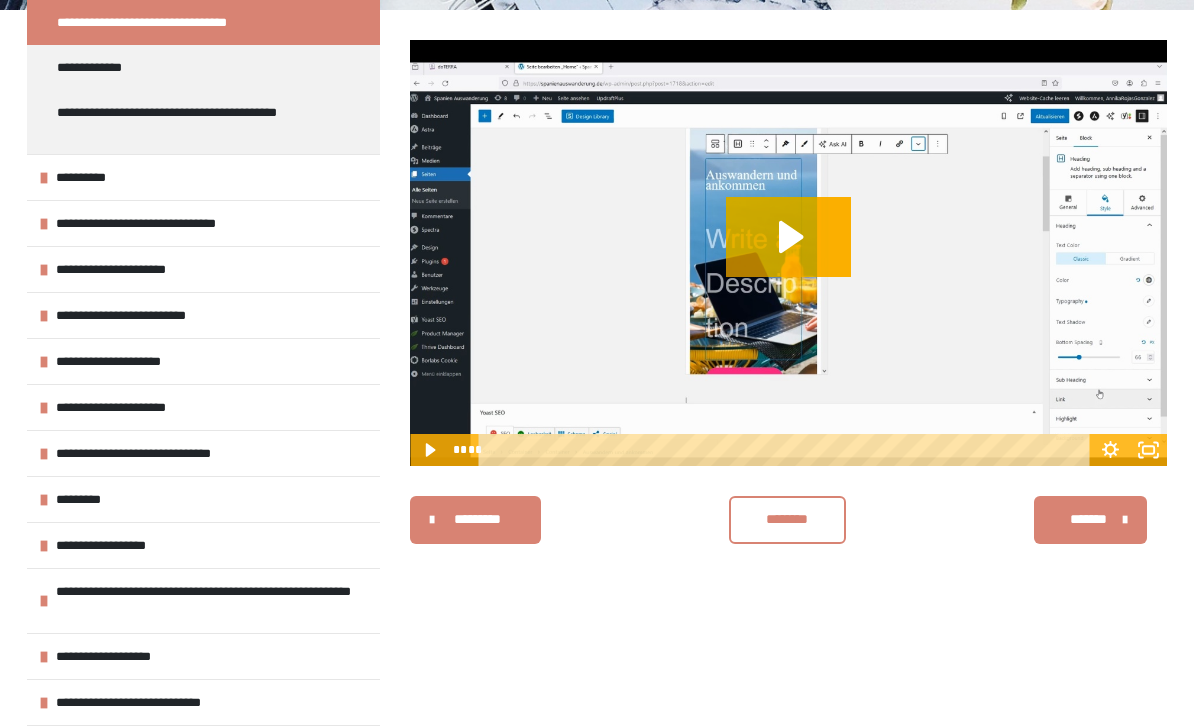 scroll, scrollTop: 605, scrollLeft: 0, axis: vertical 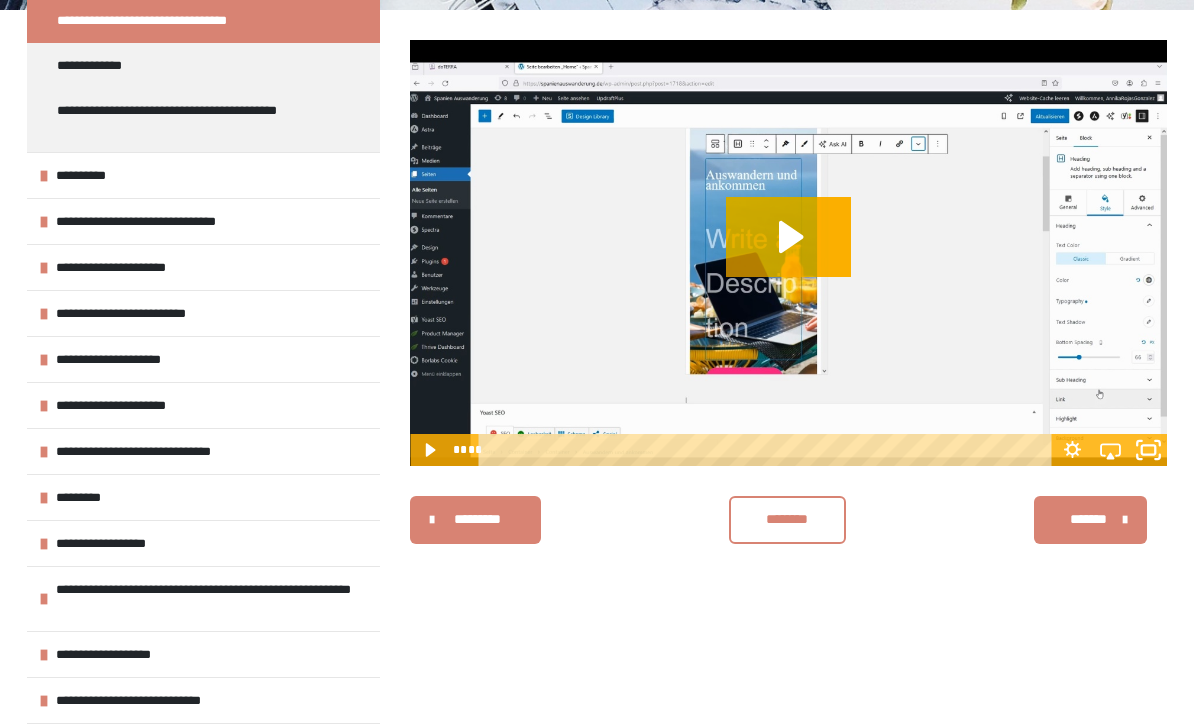 click 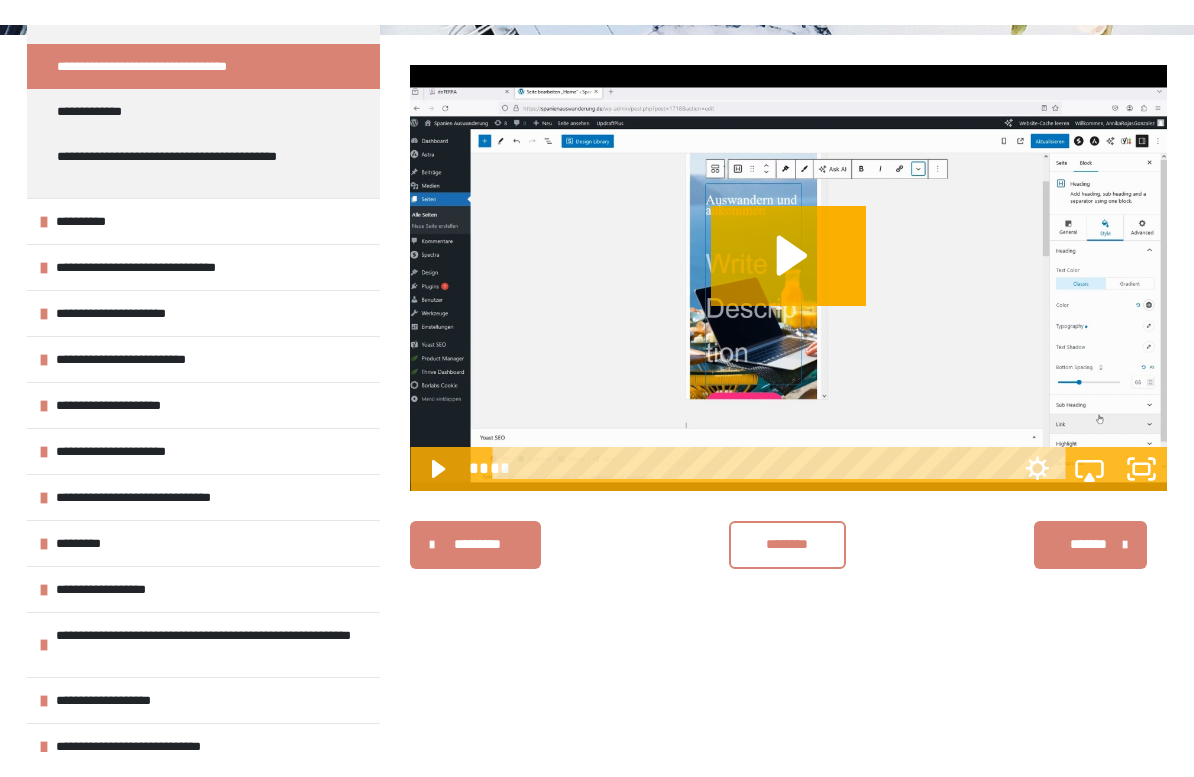 scroll, scrollTop: 24, scrollLeft: 0, axis: vertical 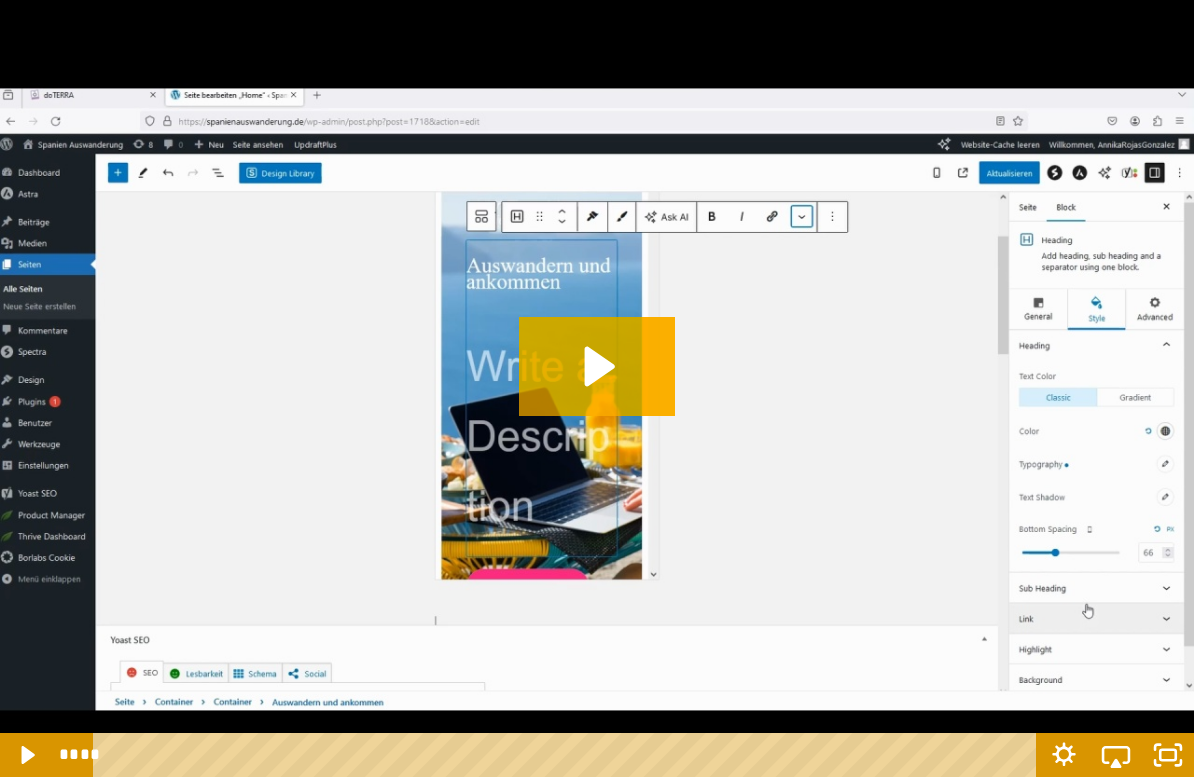click 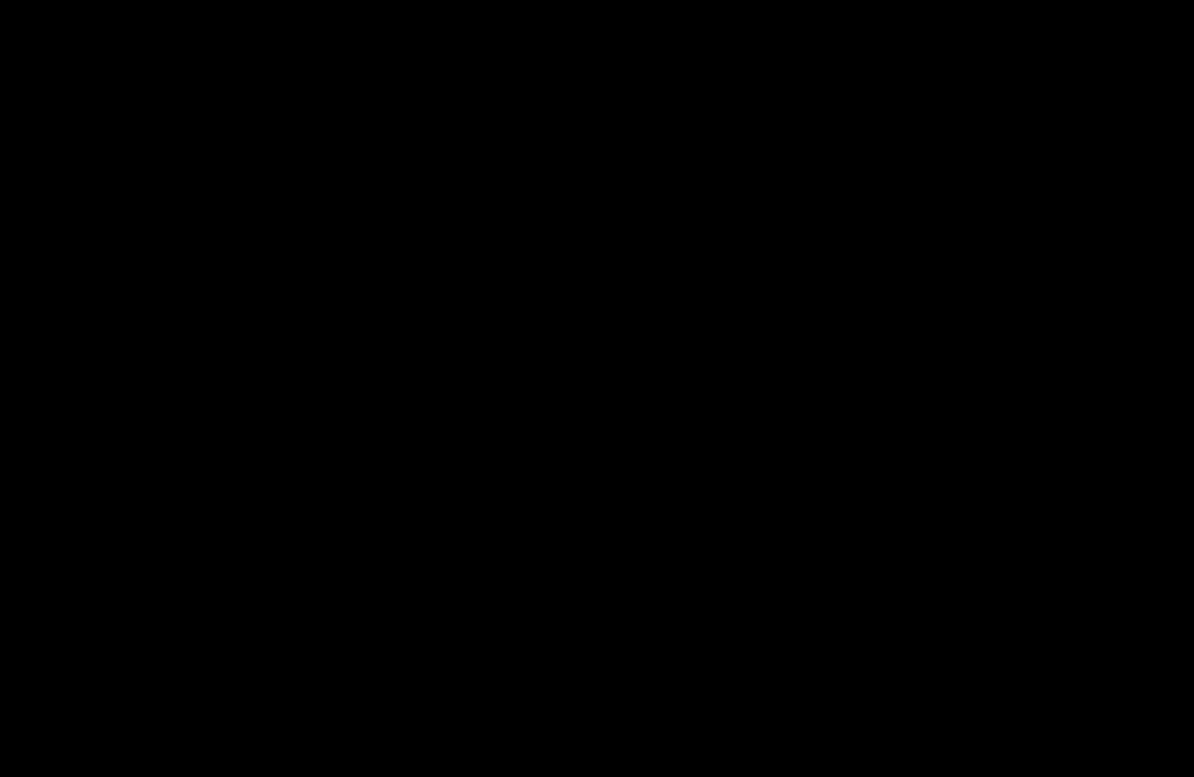 click at bounding box center [597, 388] 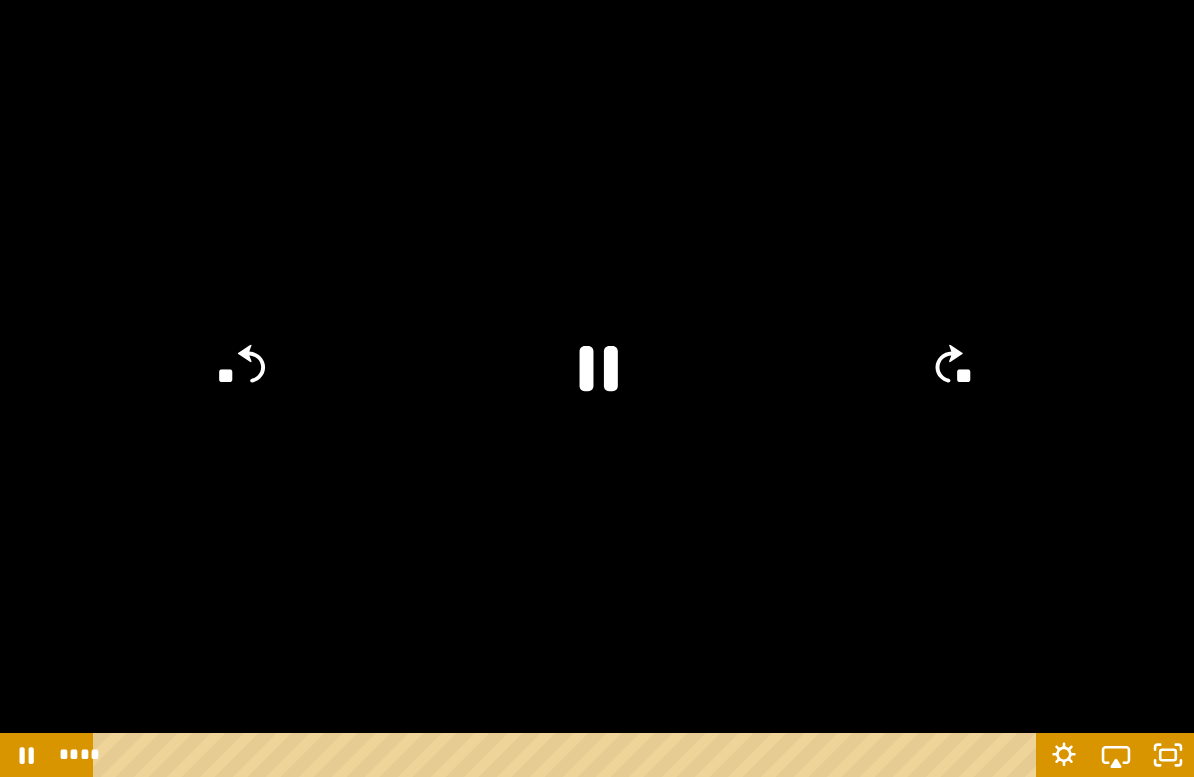 click 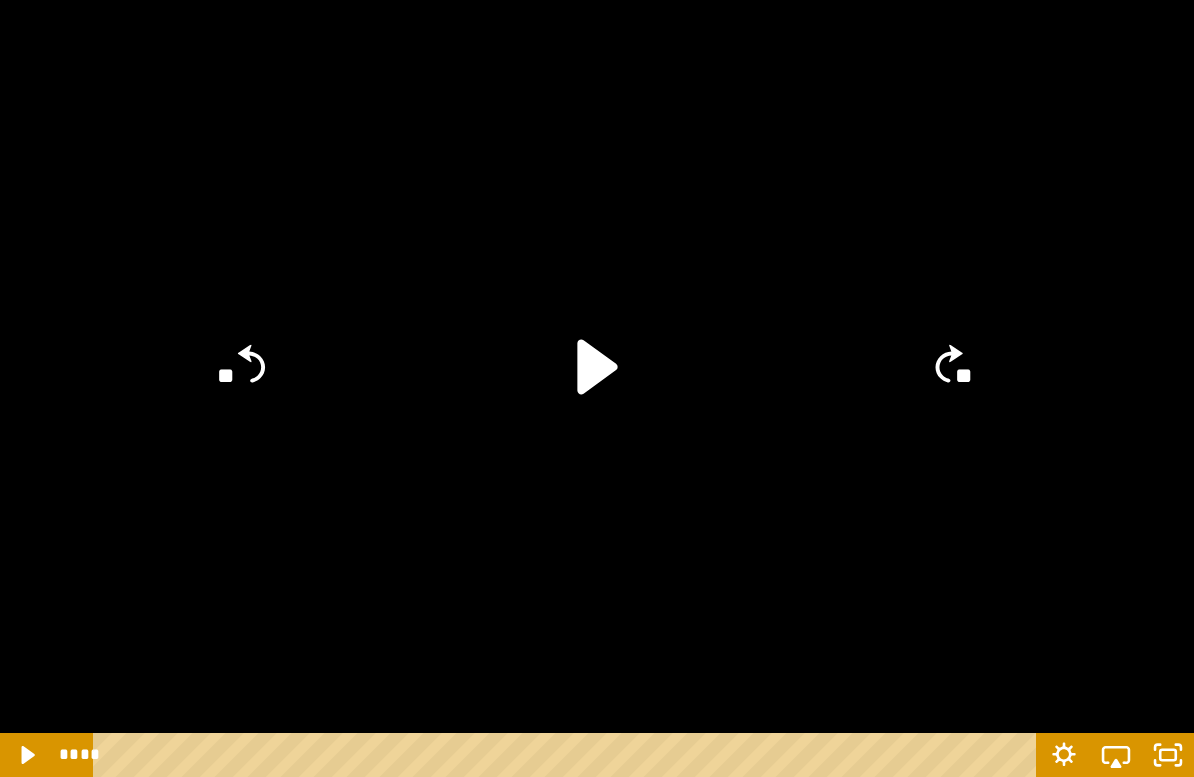 click 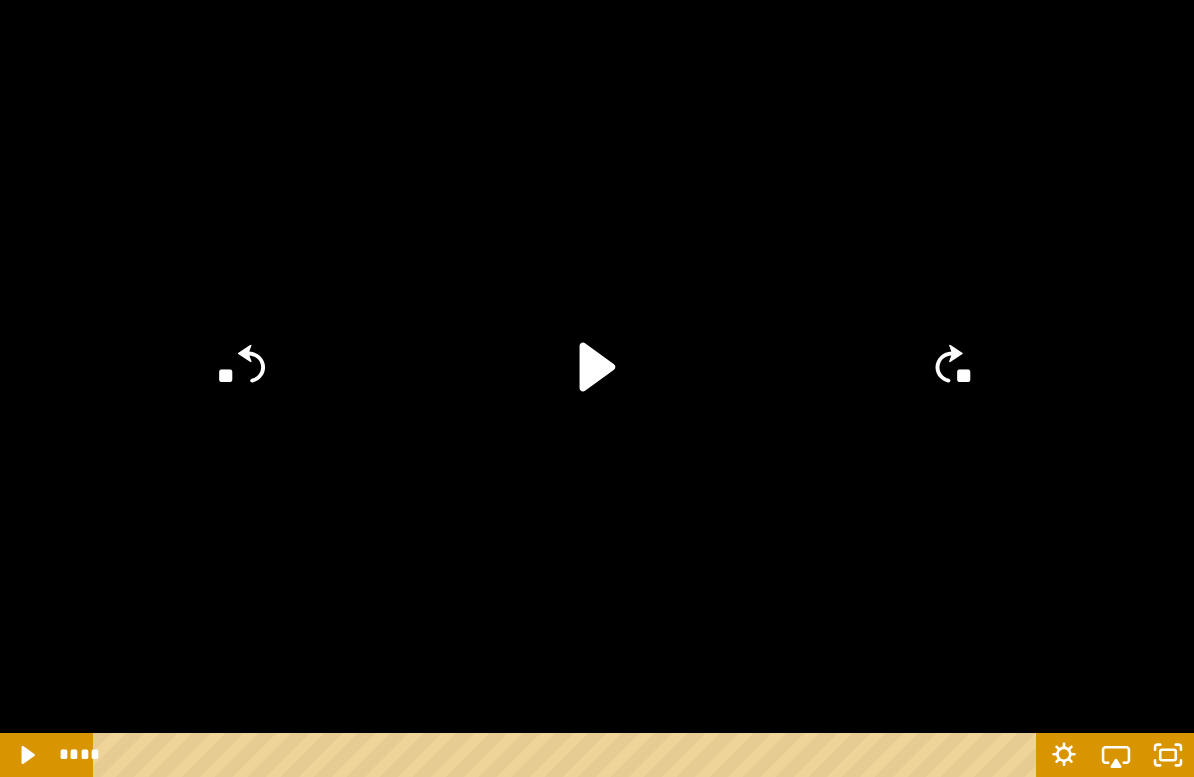 click 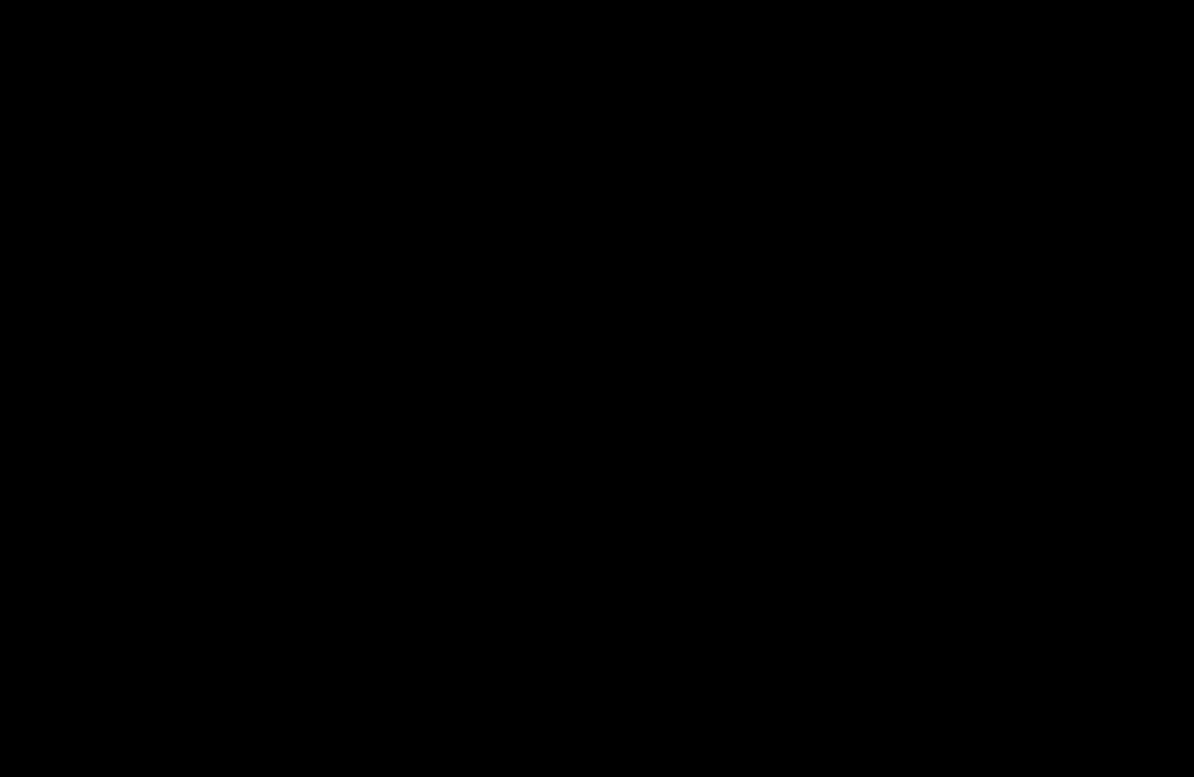 click at bounding box center [597, 388] 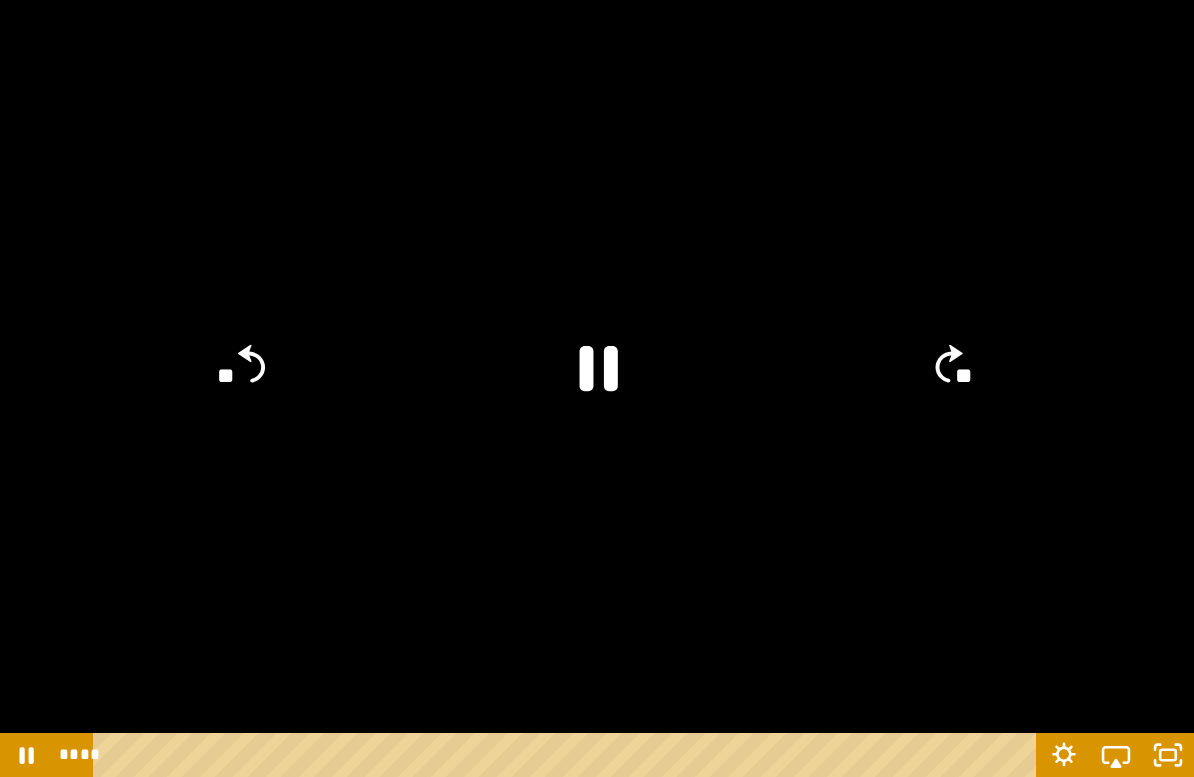 click 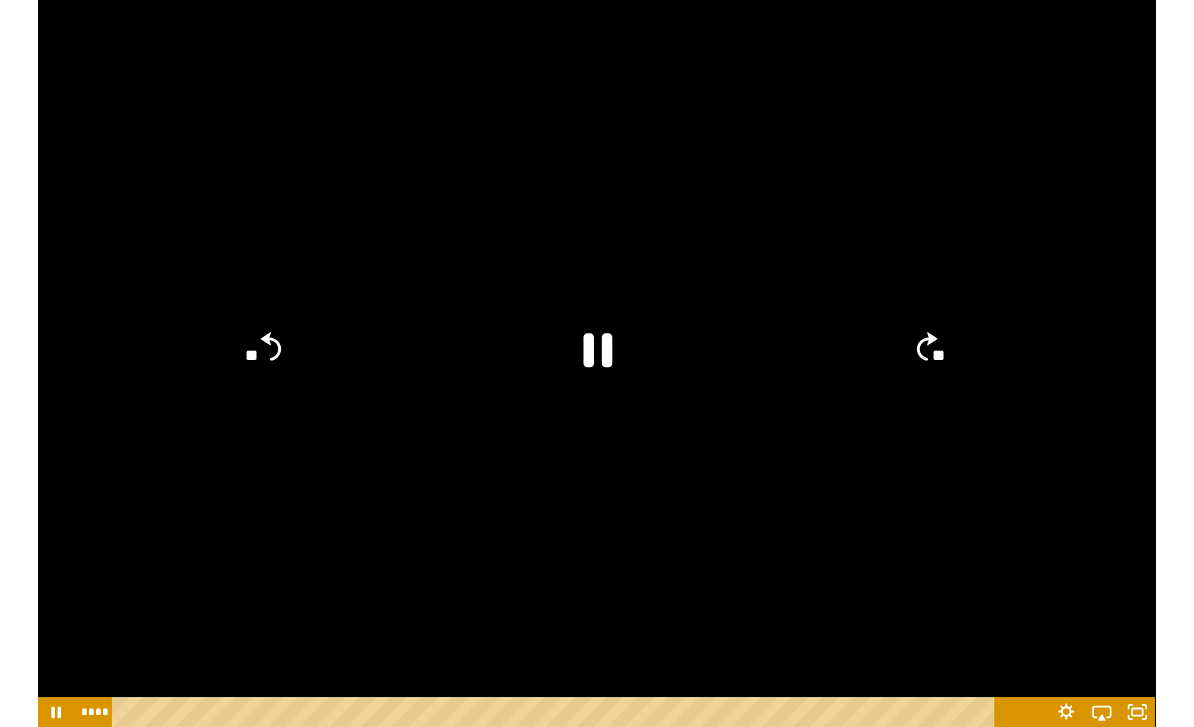 scroll, scrollTop: 270, scrollLeft: 0, axis: vertical 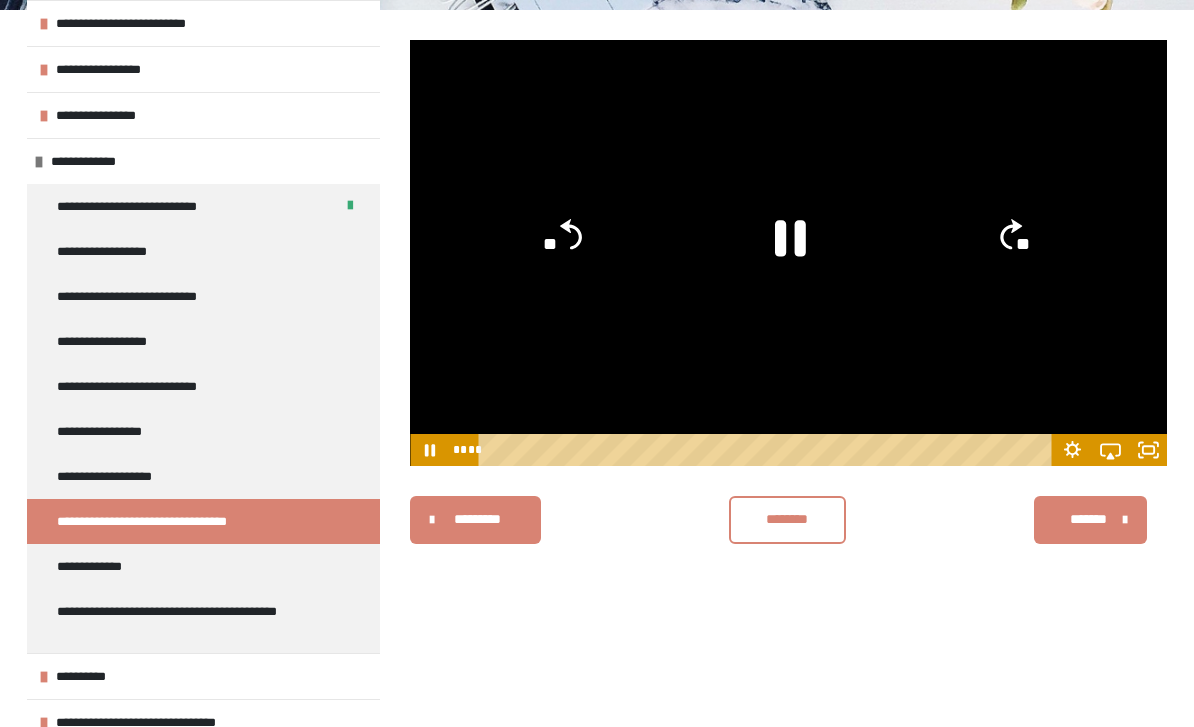 click on "**********" at bounding box center (108, 566) 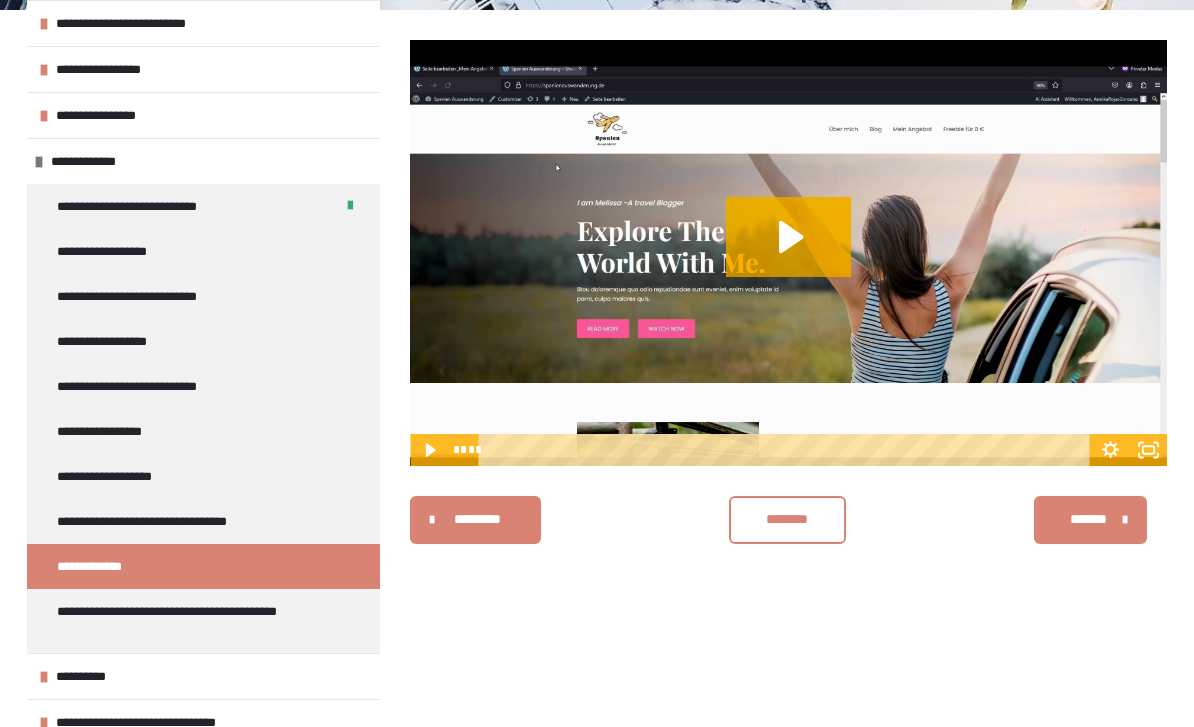 click 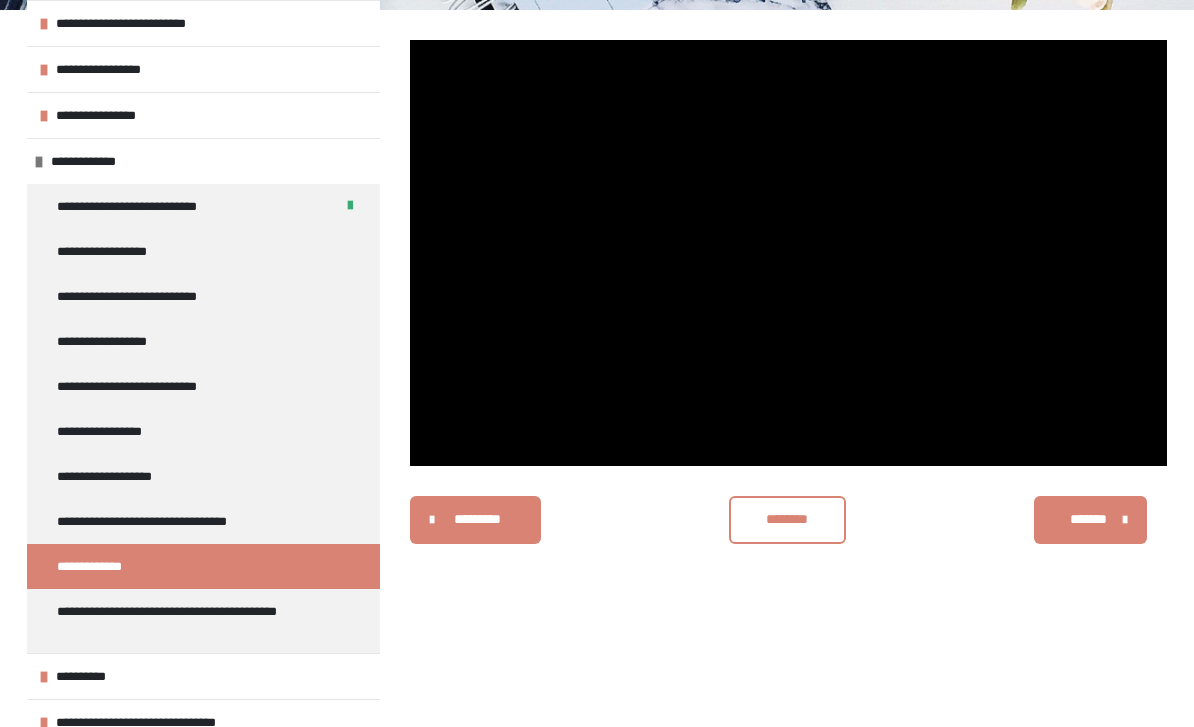 click at bounding box center [788, 253] 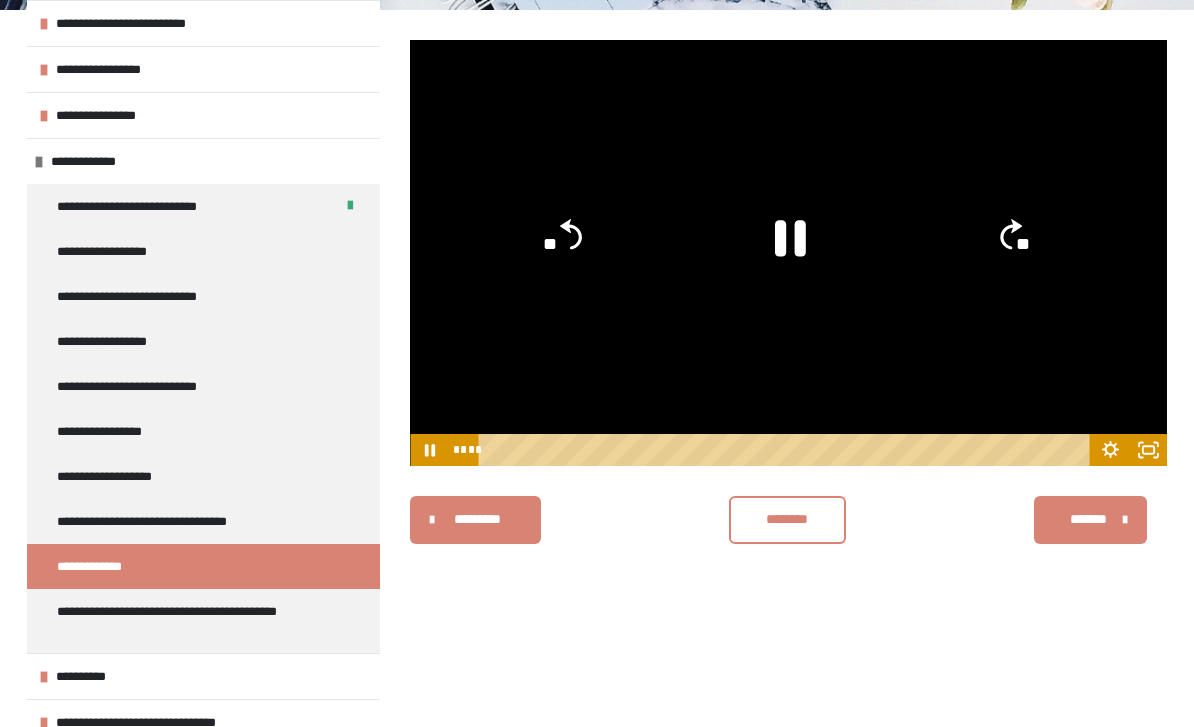 click 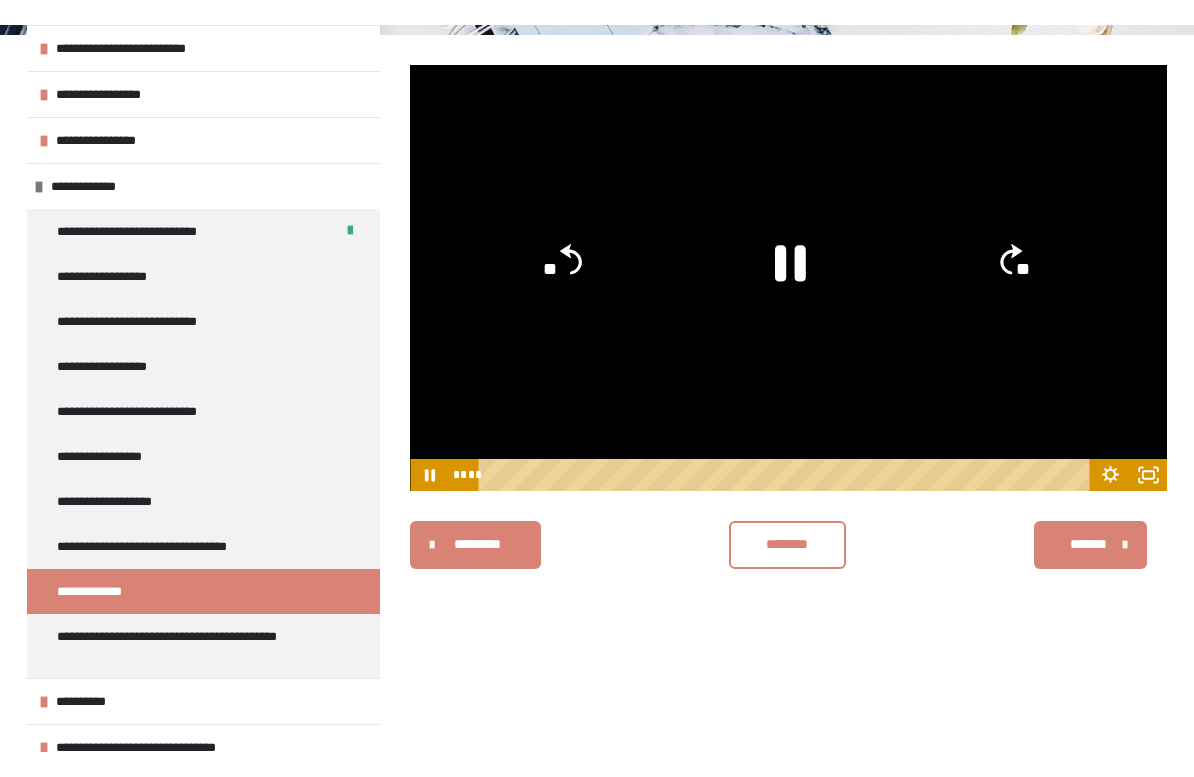 scroll, scrollTop: 24, scrollLeft: 0, axis: vertical 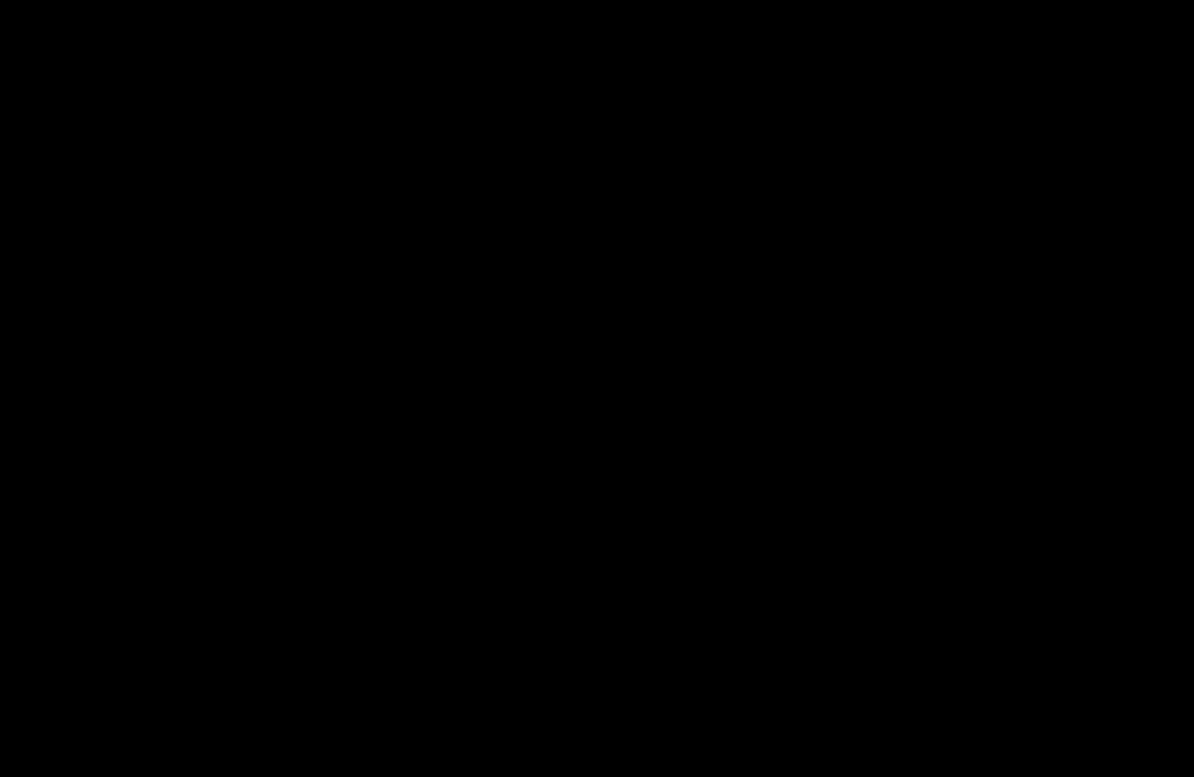 click at bounding box center [597, 388] 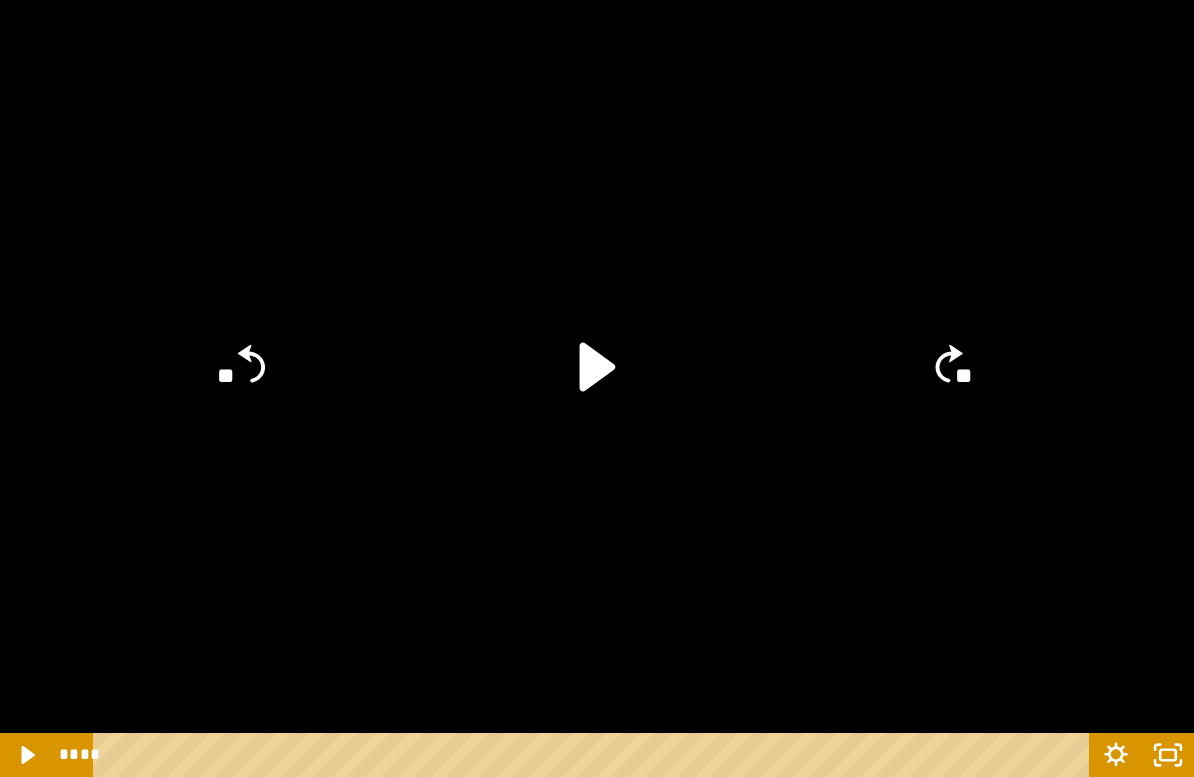 click 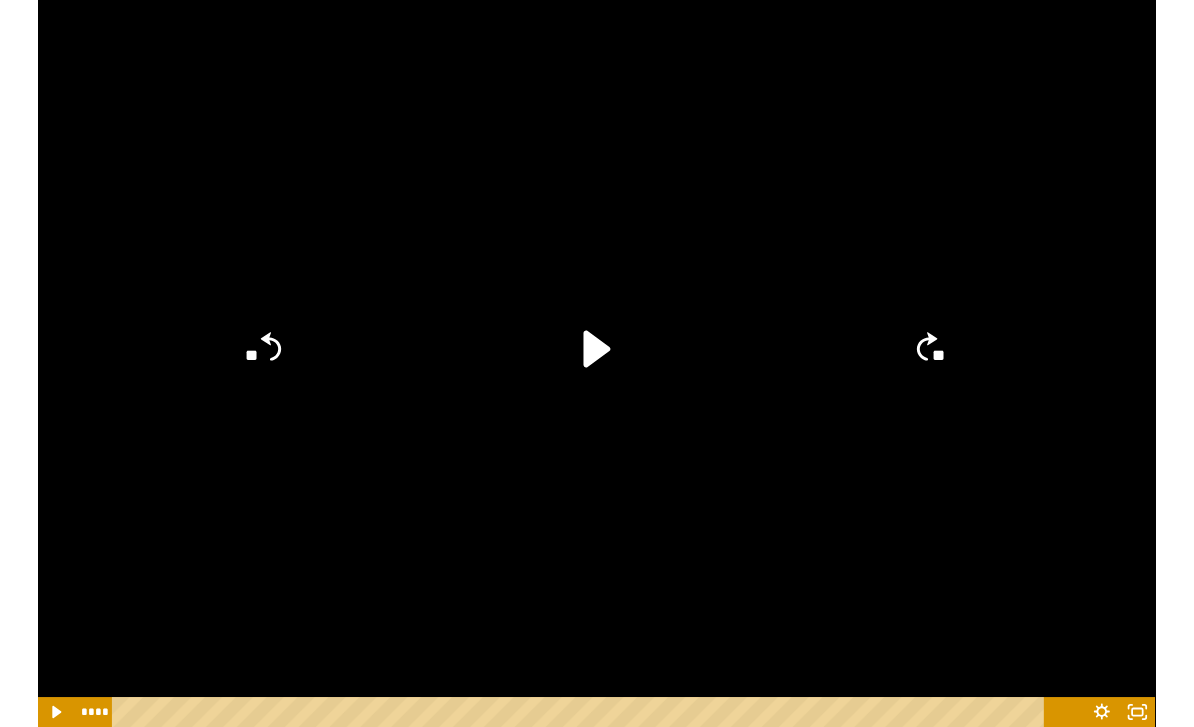 scroll, scrollTop: 270, scrollLeft: 0, axis: vertical 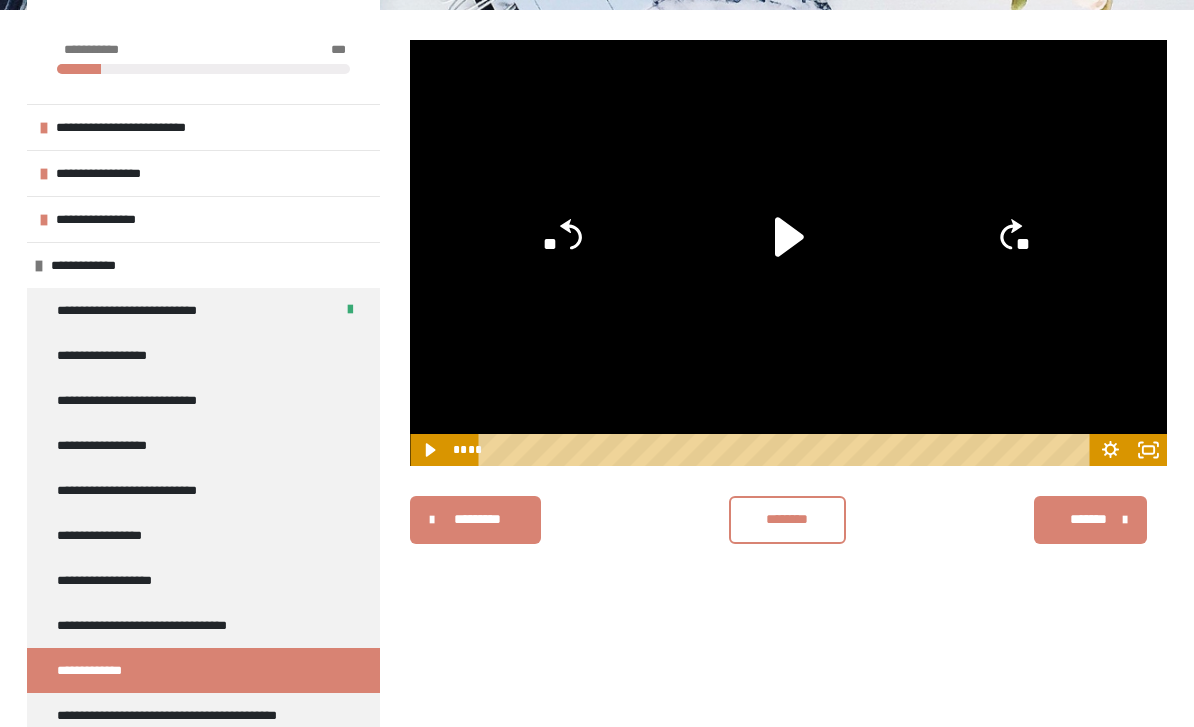 click on "*******" at bounding box center (1088, 519) 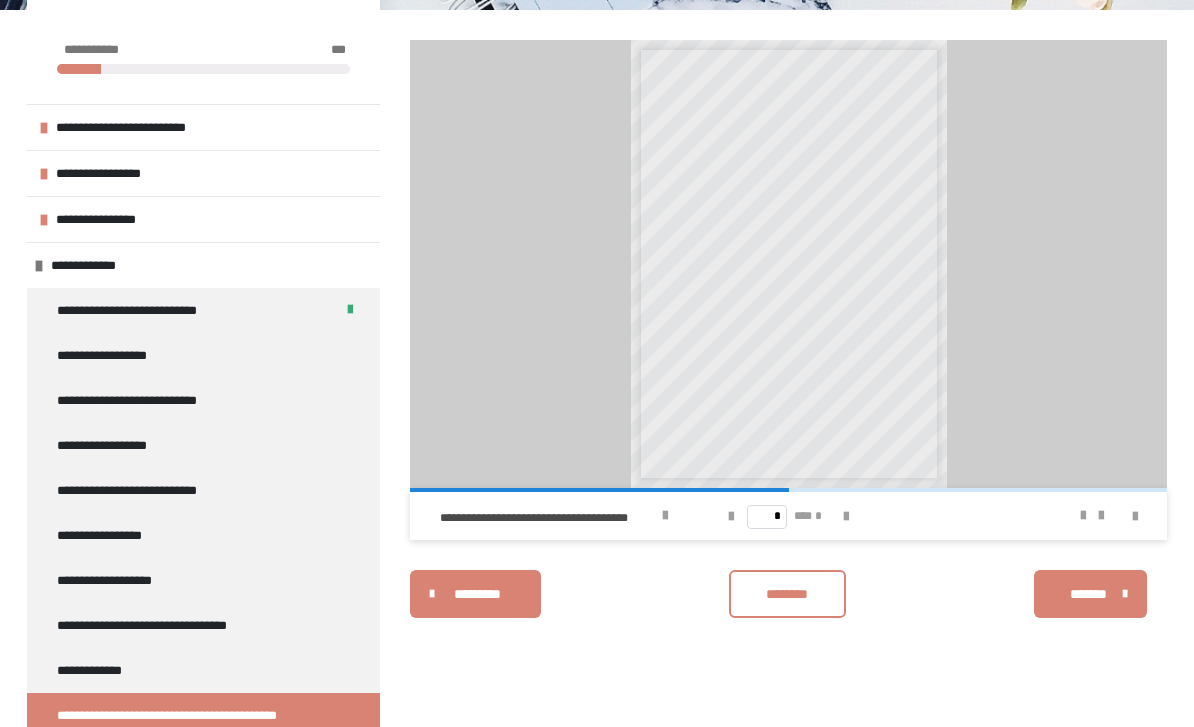 click at bounding box center (665, 516) 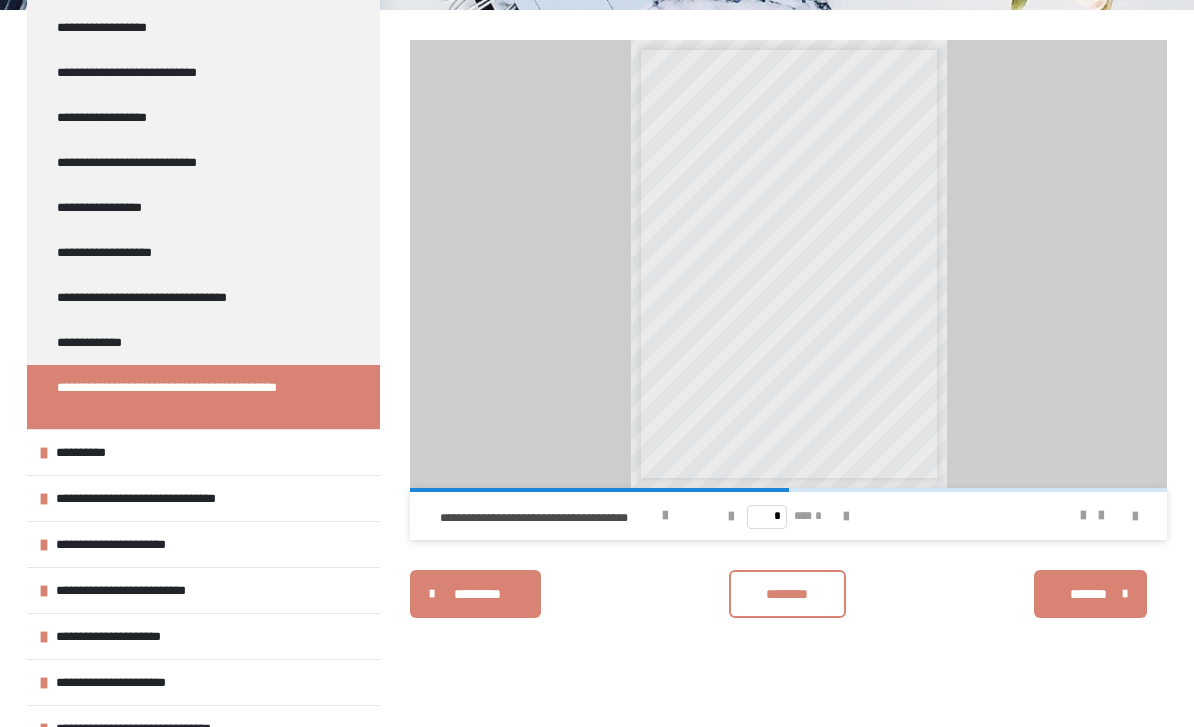 scroll, scrollTop: 338, scrollLeft: 0, axis: vertical 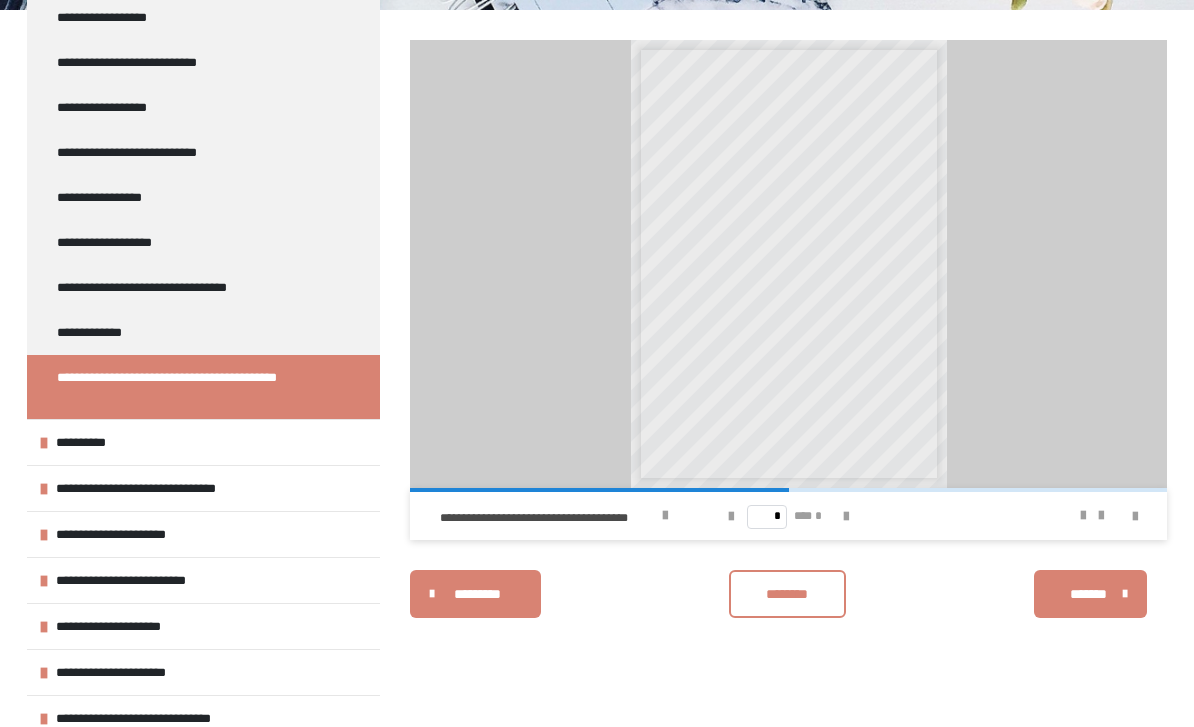 click on "**********" at bounding box center [97, 442] 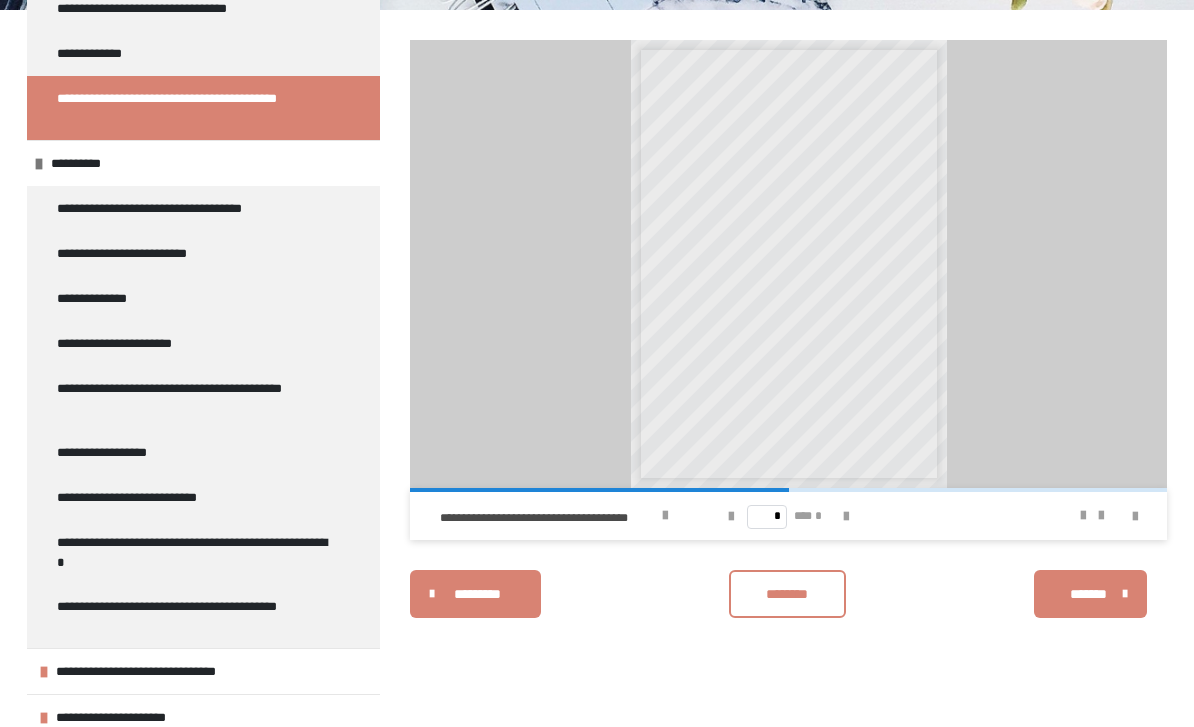 scroll, scrollTop: 616, scrollLeft: 0, axis: vertical 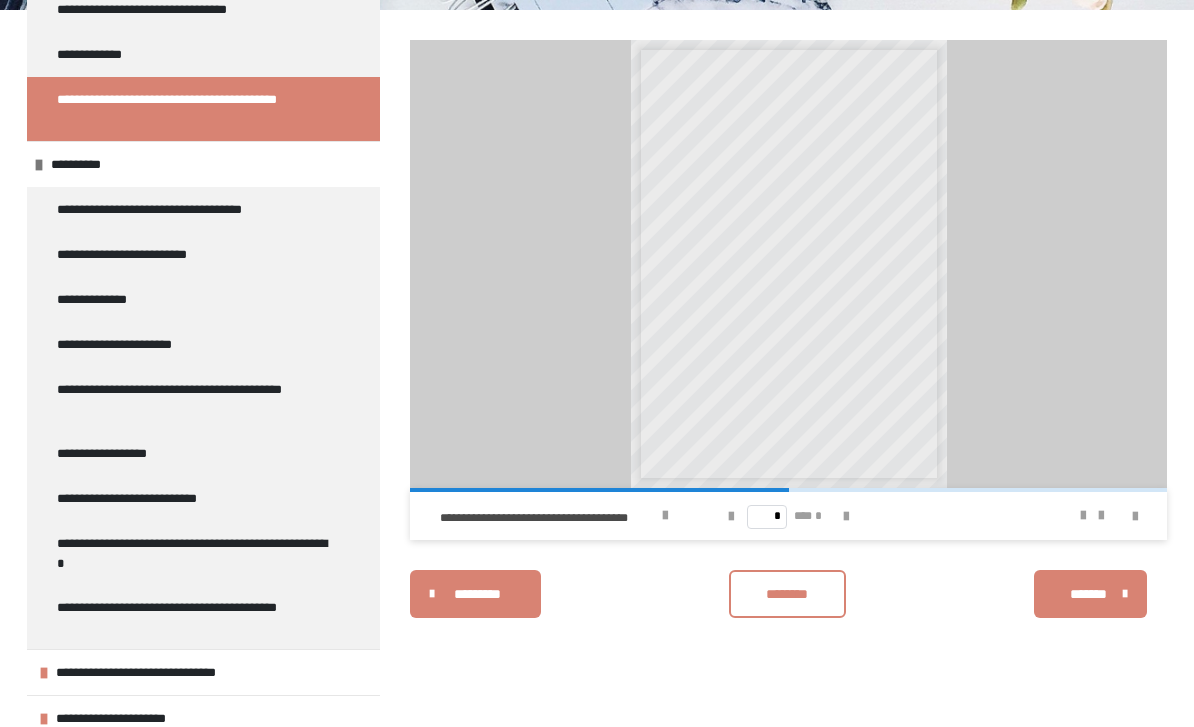 click on "**********" at bounding box center (191, 209) 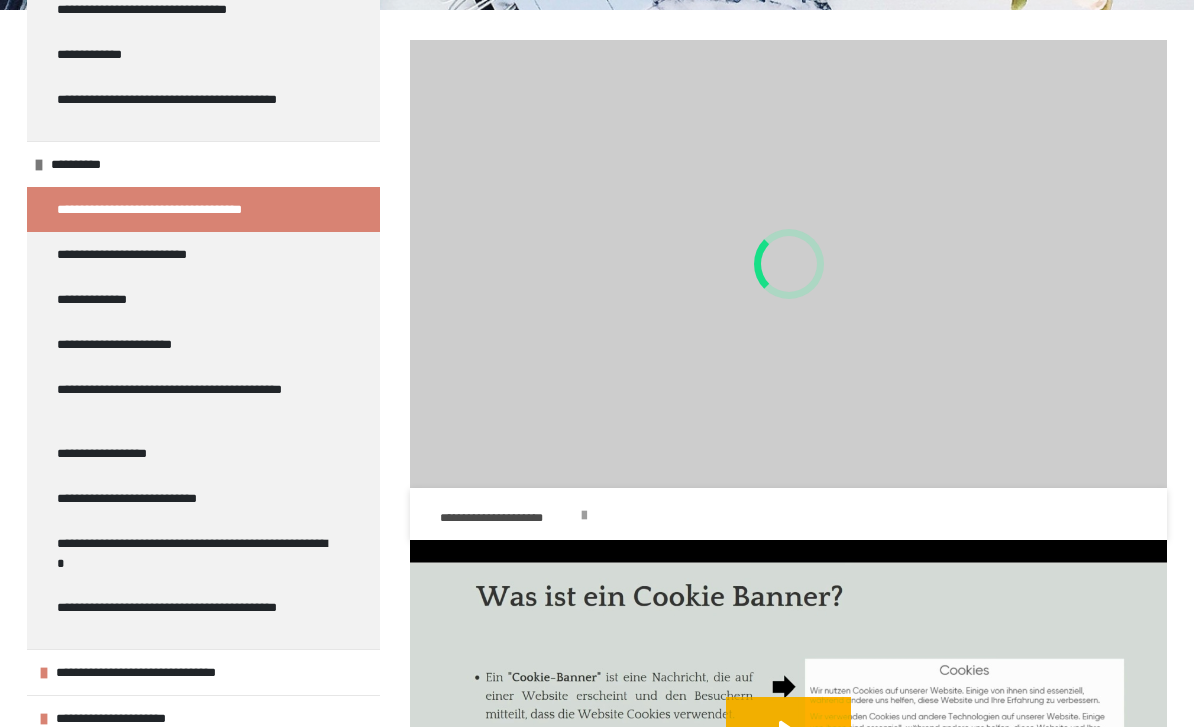 scroll, scrollTop: 299, scrollLeft: 0, axis: vertical 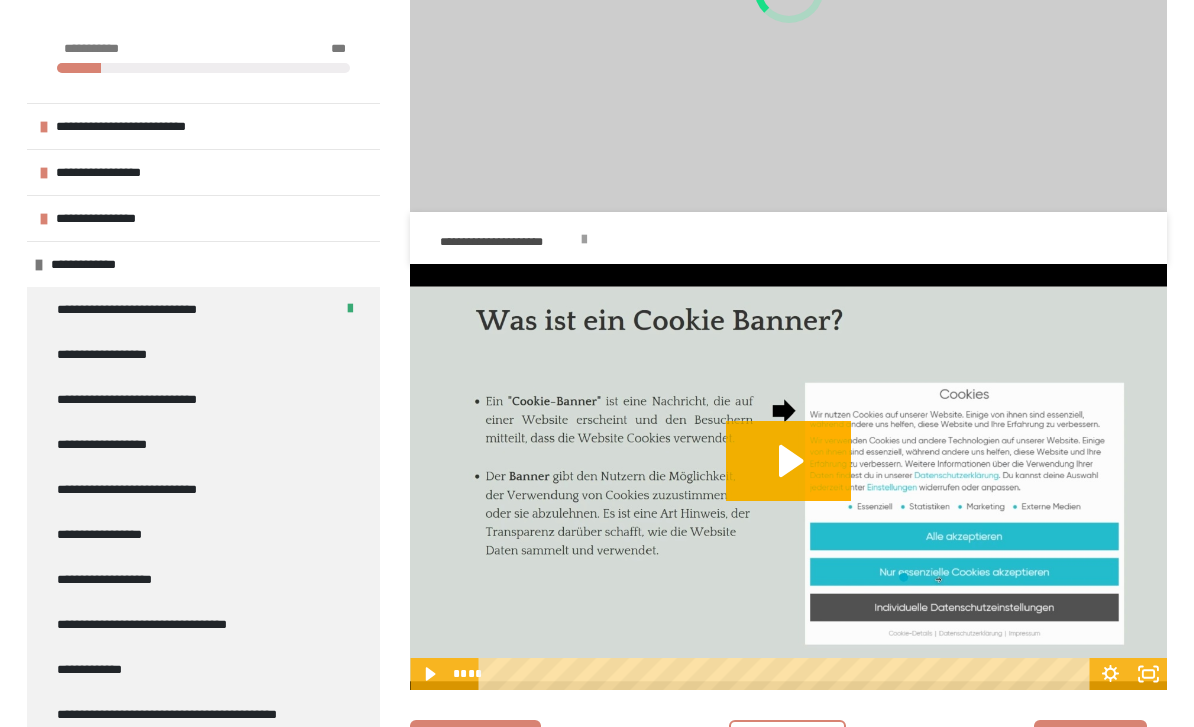 click 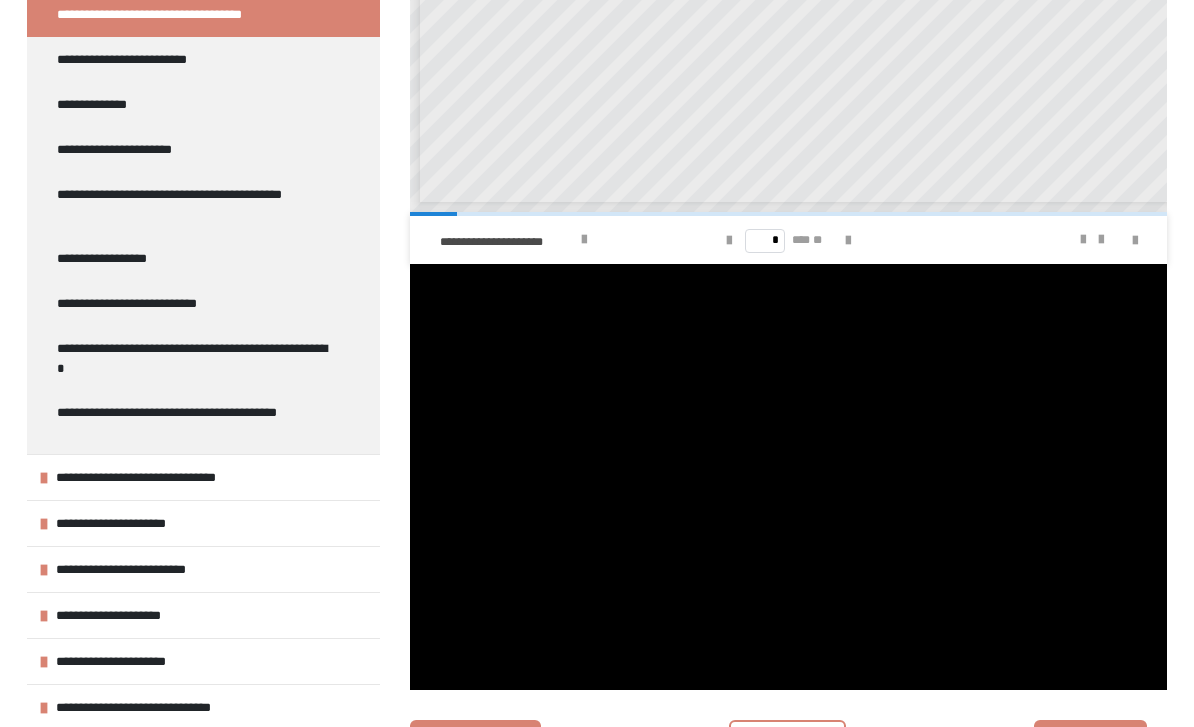 scroll, scrollTop: 818, scrollLeft: 0, axis: vertical 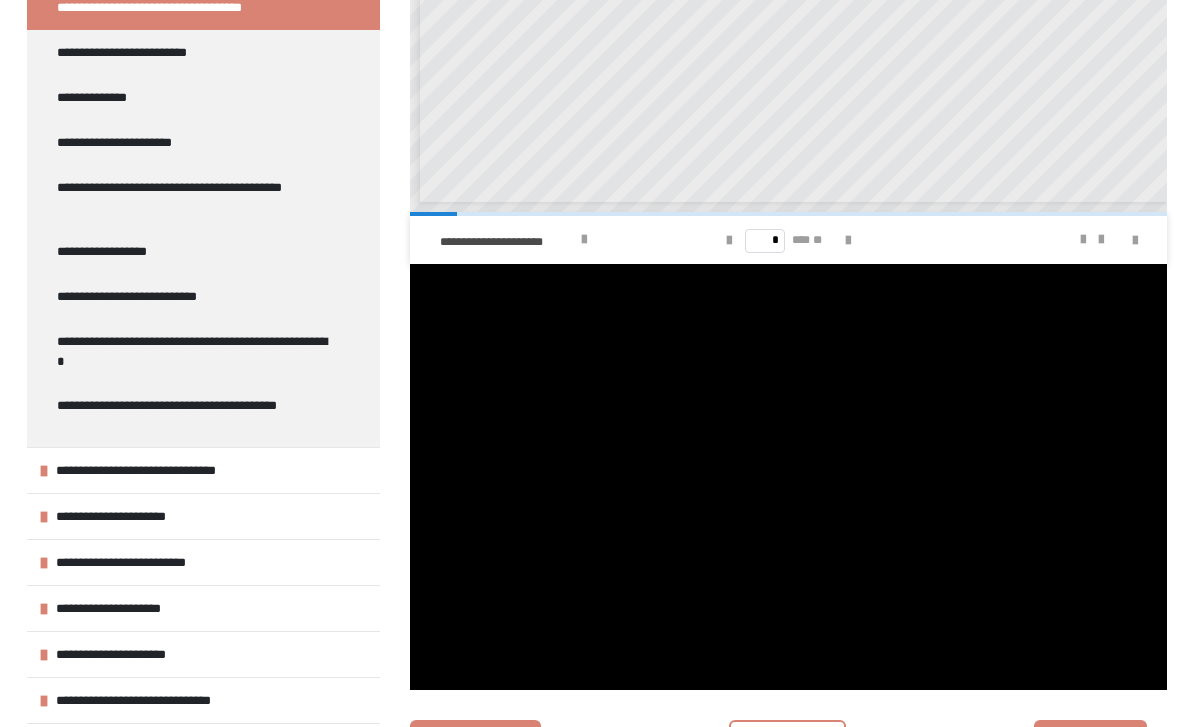 click at bounding box center [44, 471] 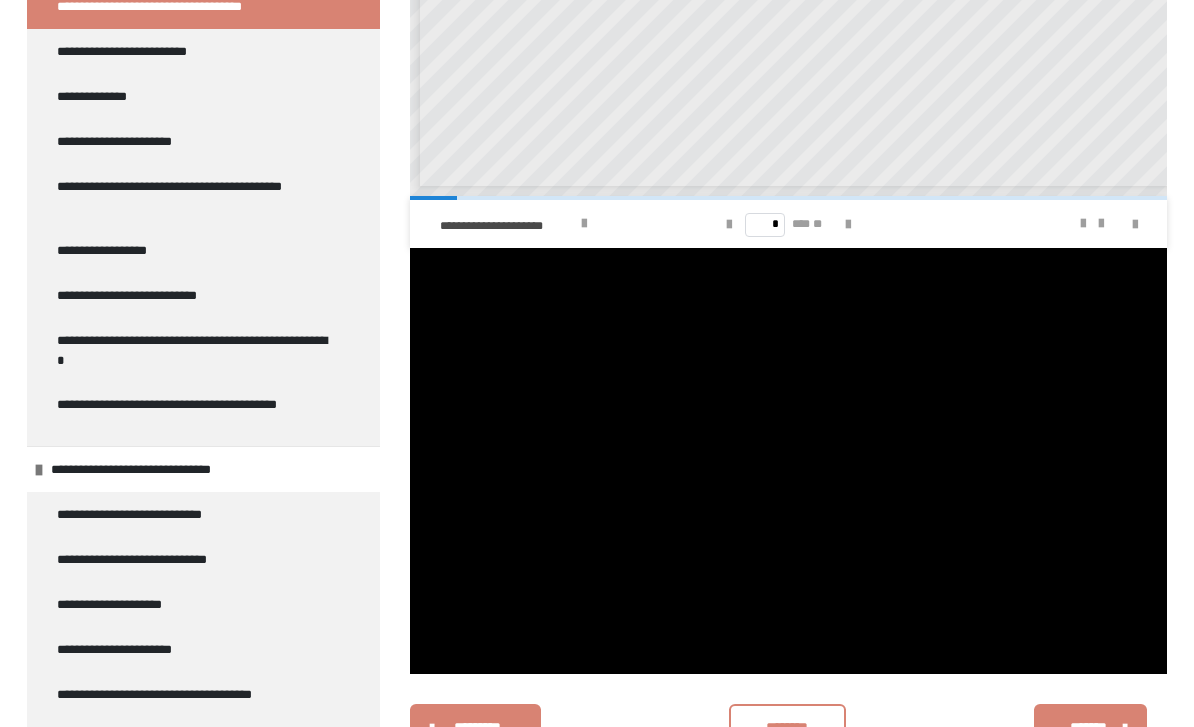 scroll, scrollTop: 608, scrollLeft: 0, axis: vertical 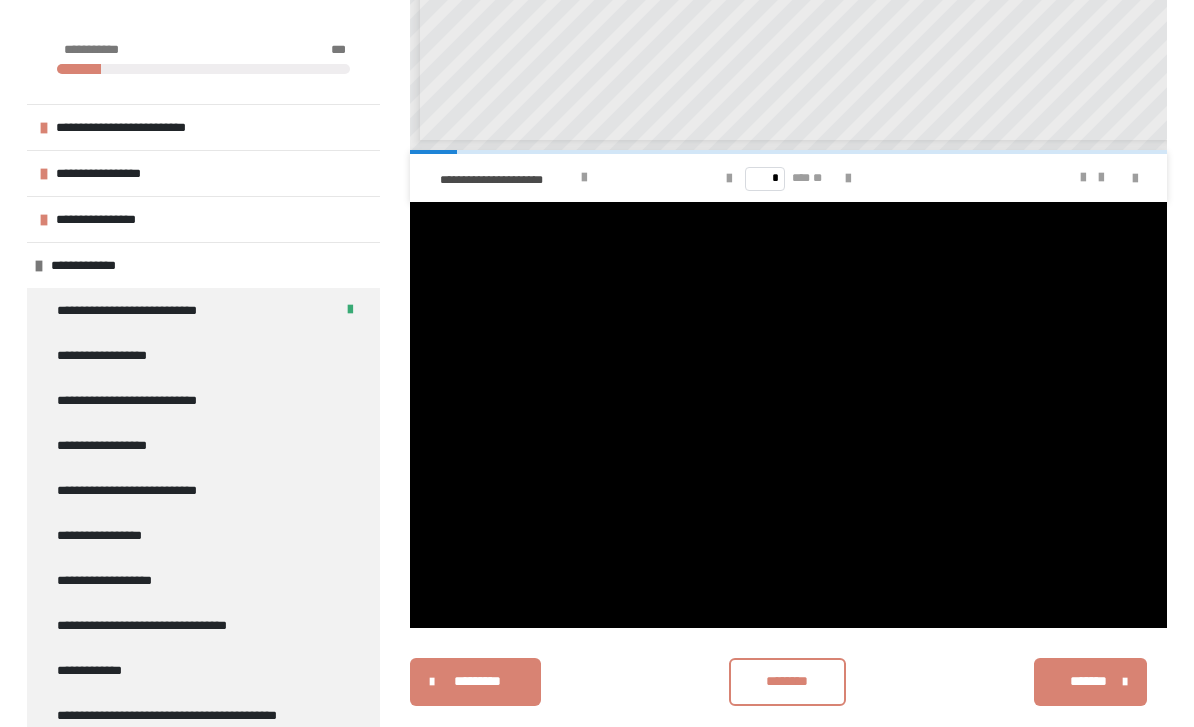 click on "*******" at bounding box center [1090, 682] 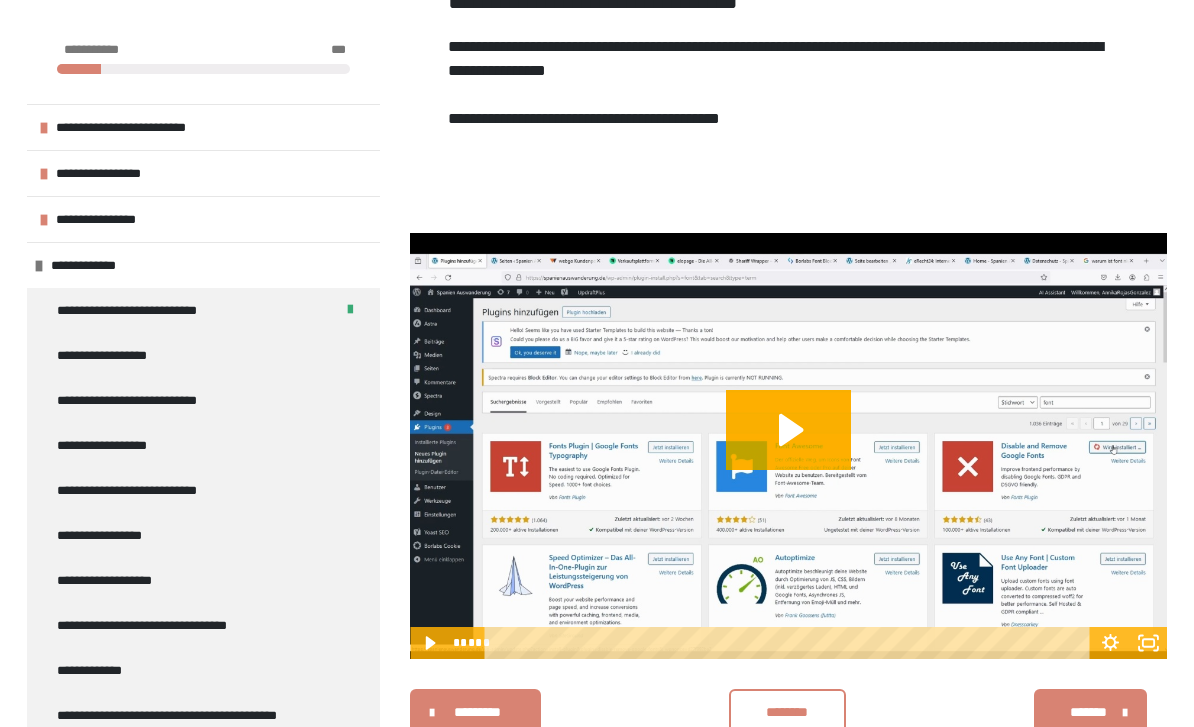click 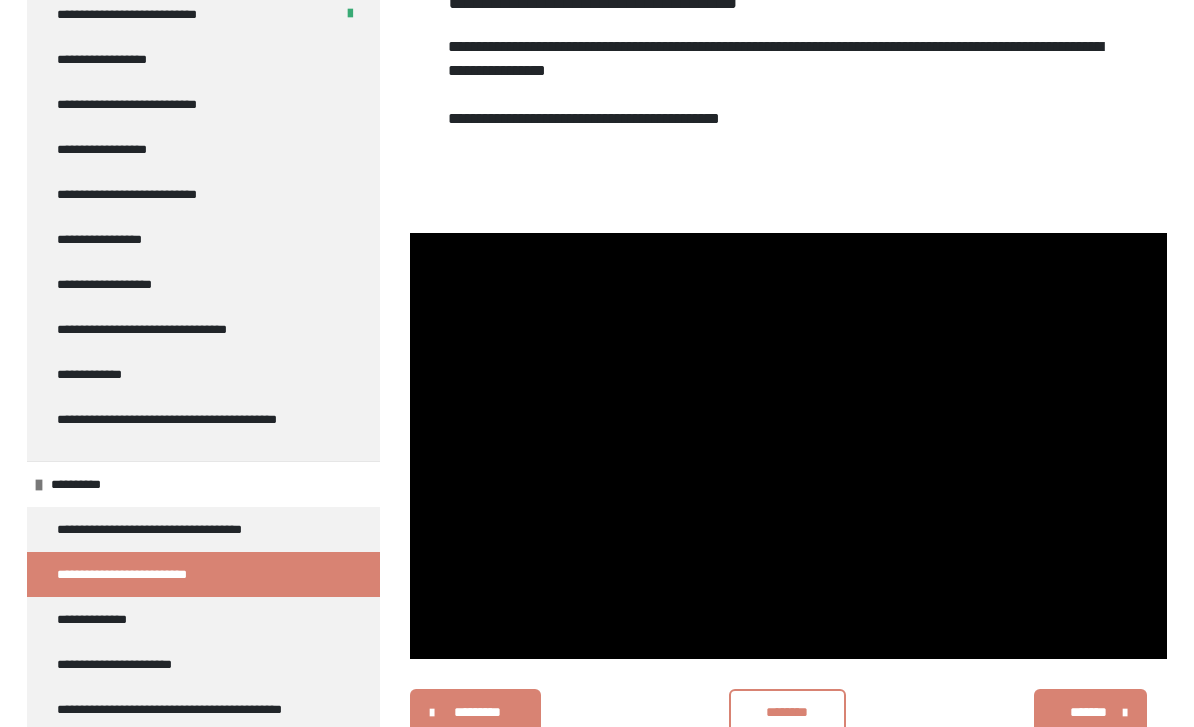 scroll, scrollTop: 299, scrollLeft: 0, axis: vertical 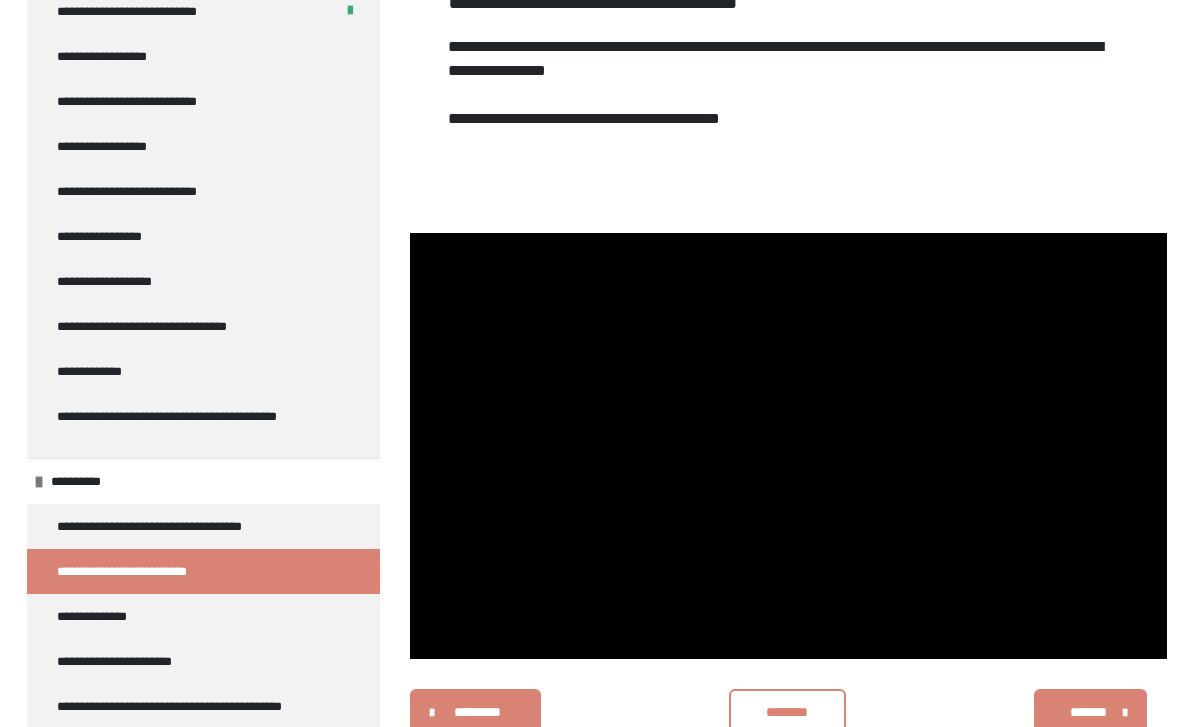 click at bounding box center (788, 446) 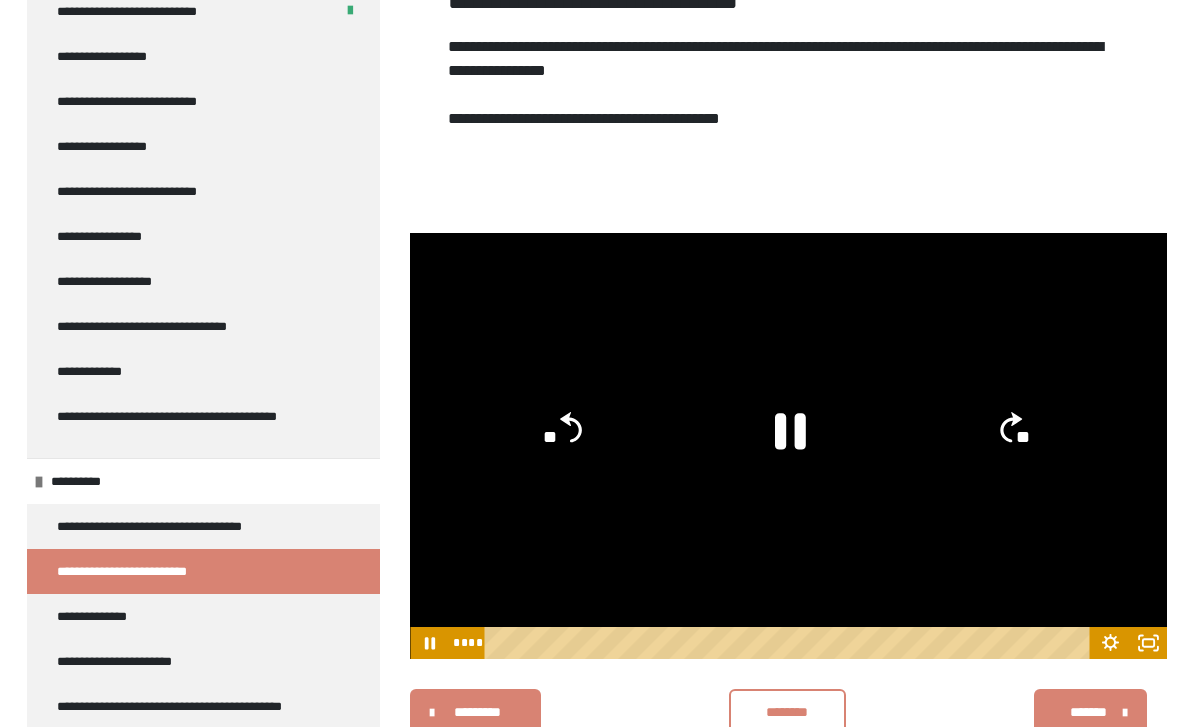 click 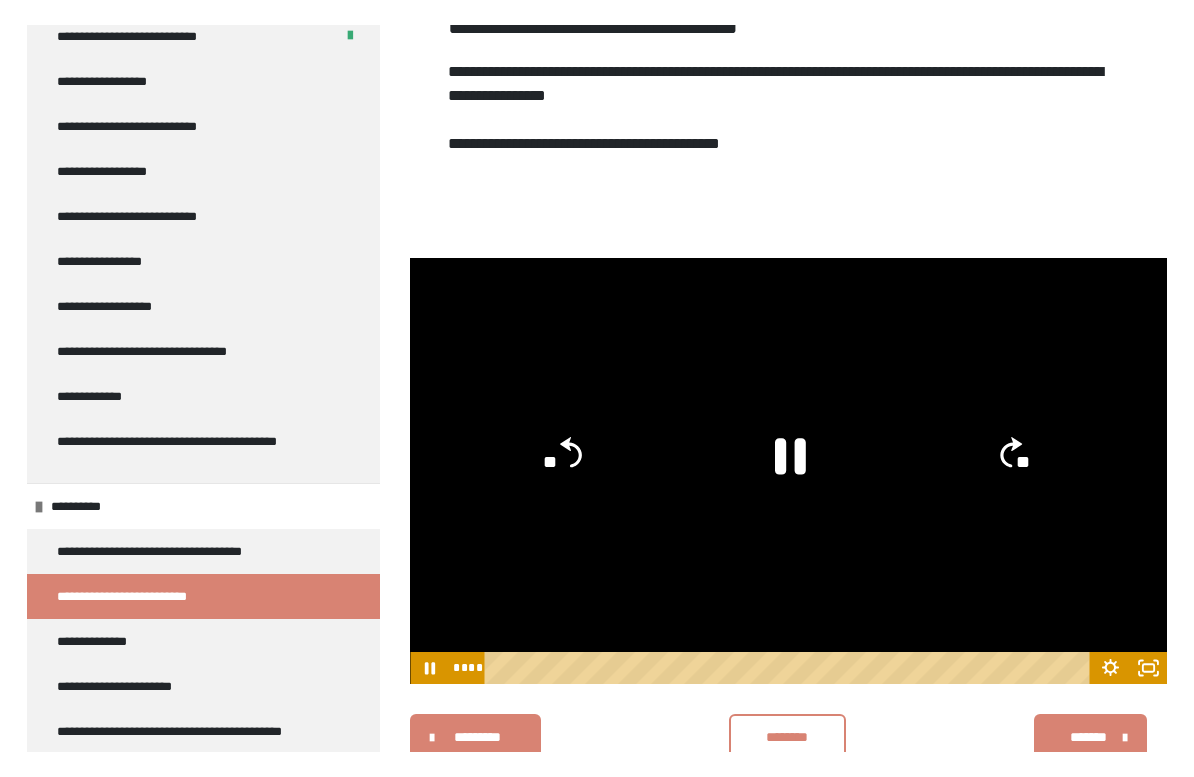 scroll, scrollTop: 24, scrollLeft: 0, axis: vertical 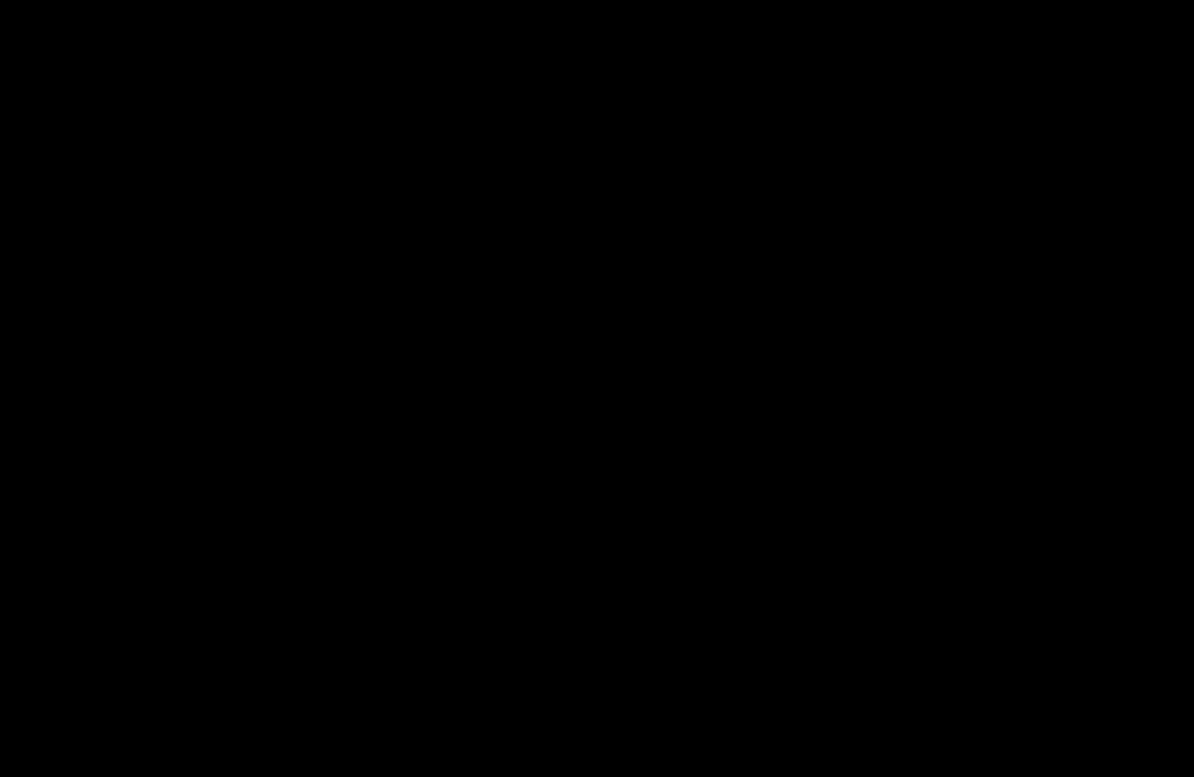 click at bounding box center (597, 388) 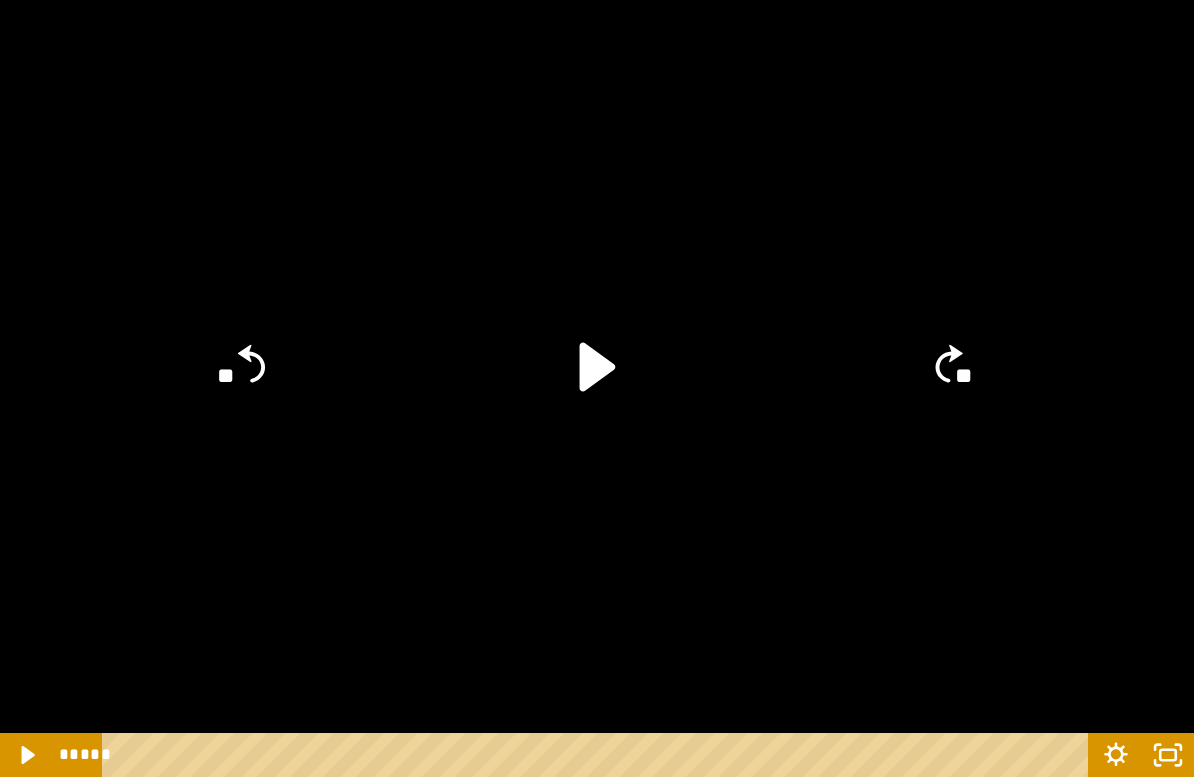 click 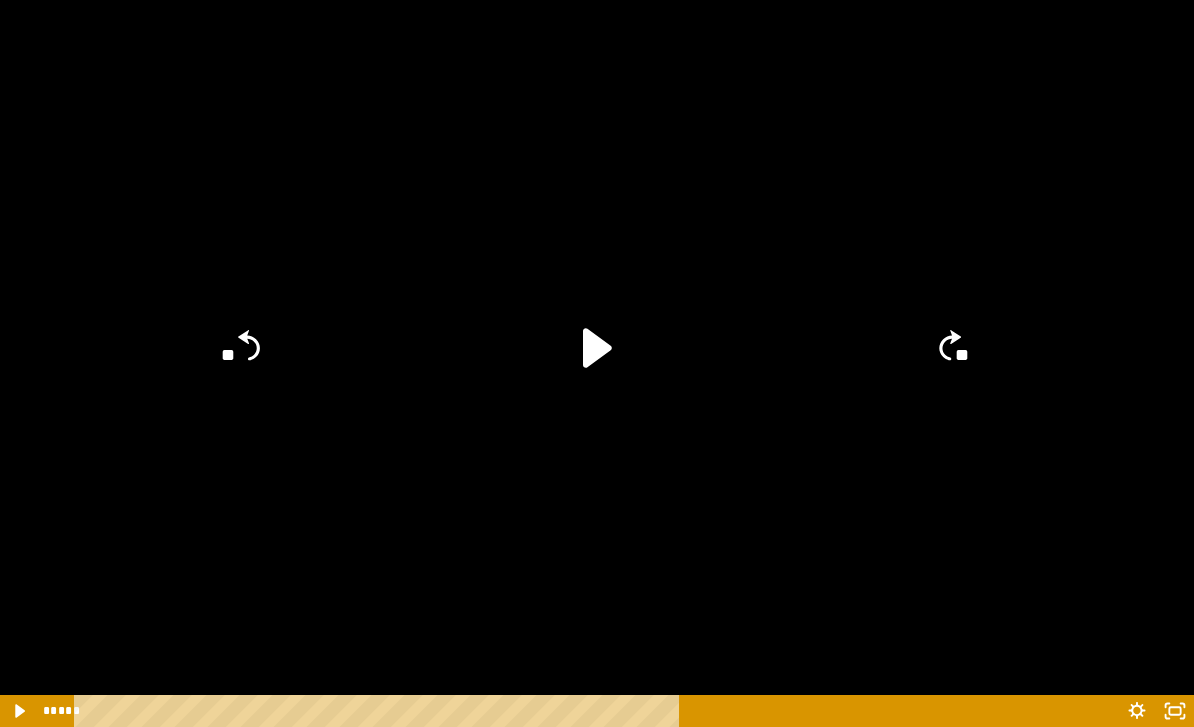 scroll, scrollTop: 396, scrollLeft: 0, axis: vertical 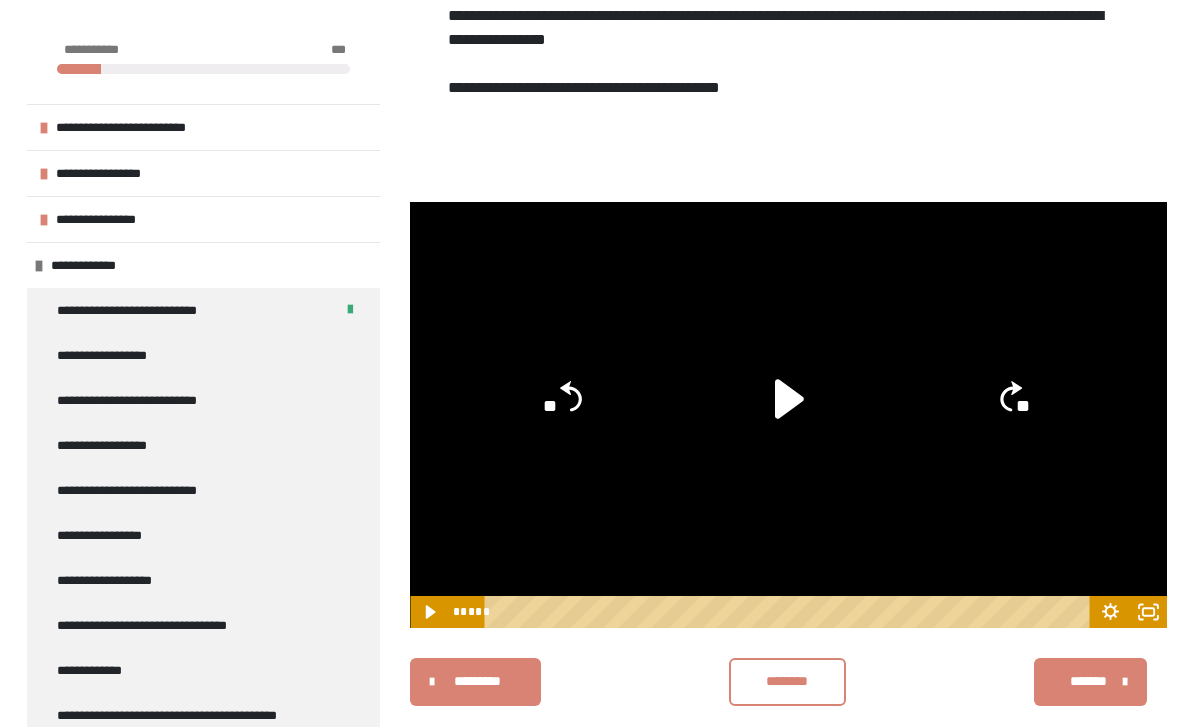click on "*******" at bounding box center (1090, 682) 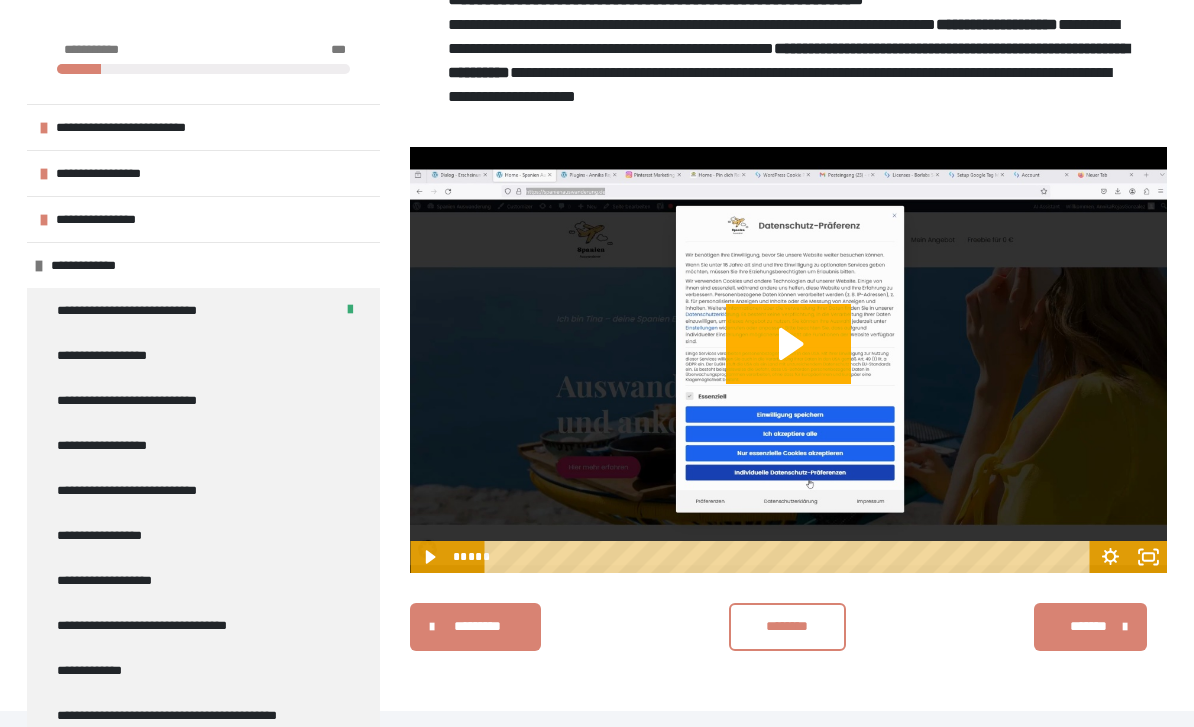 click 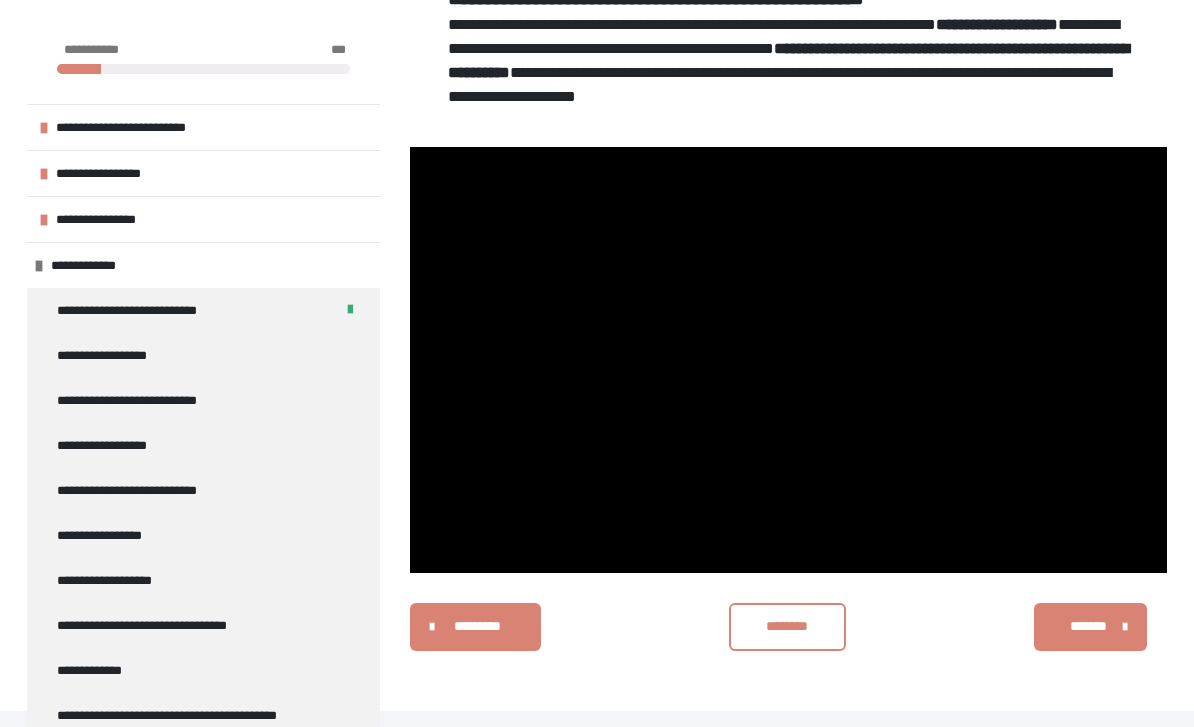 click at bounding box center (788, 360) 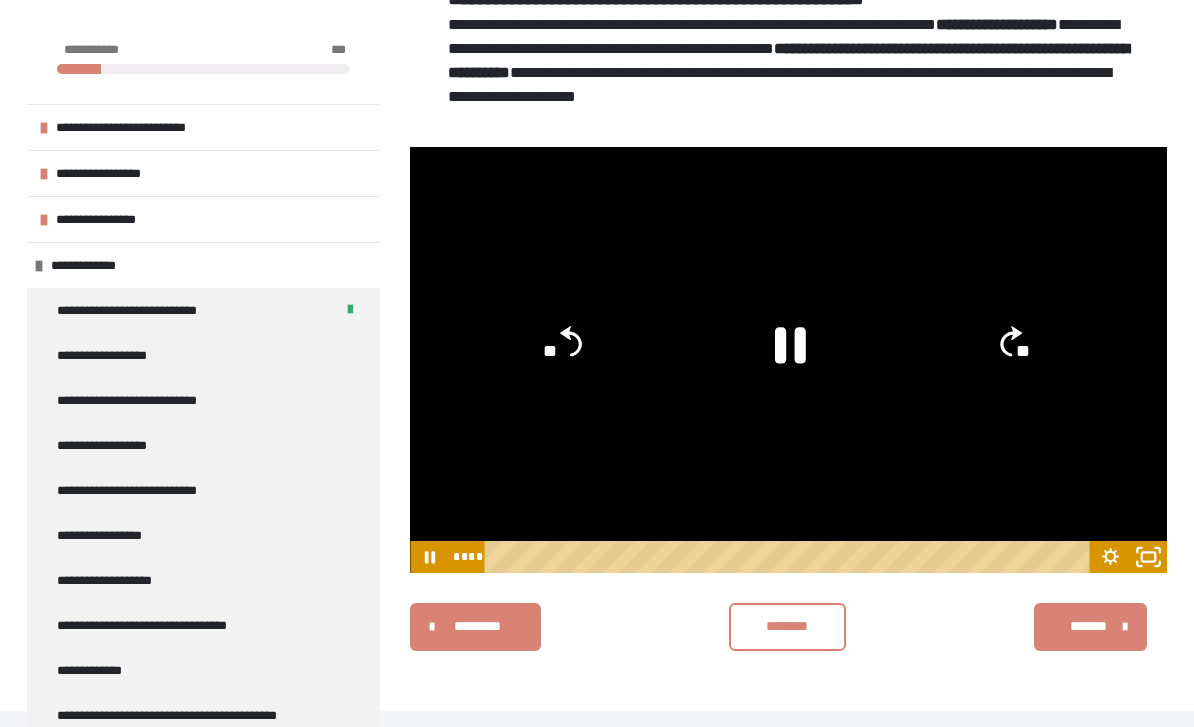 click 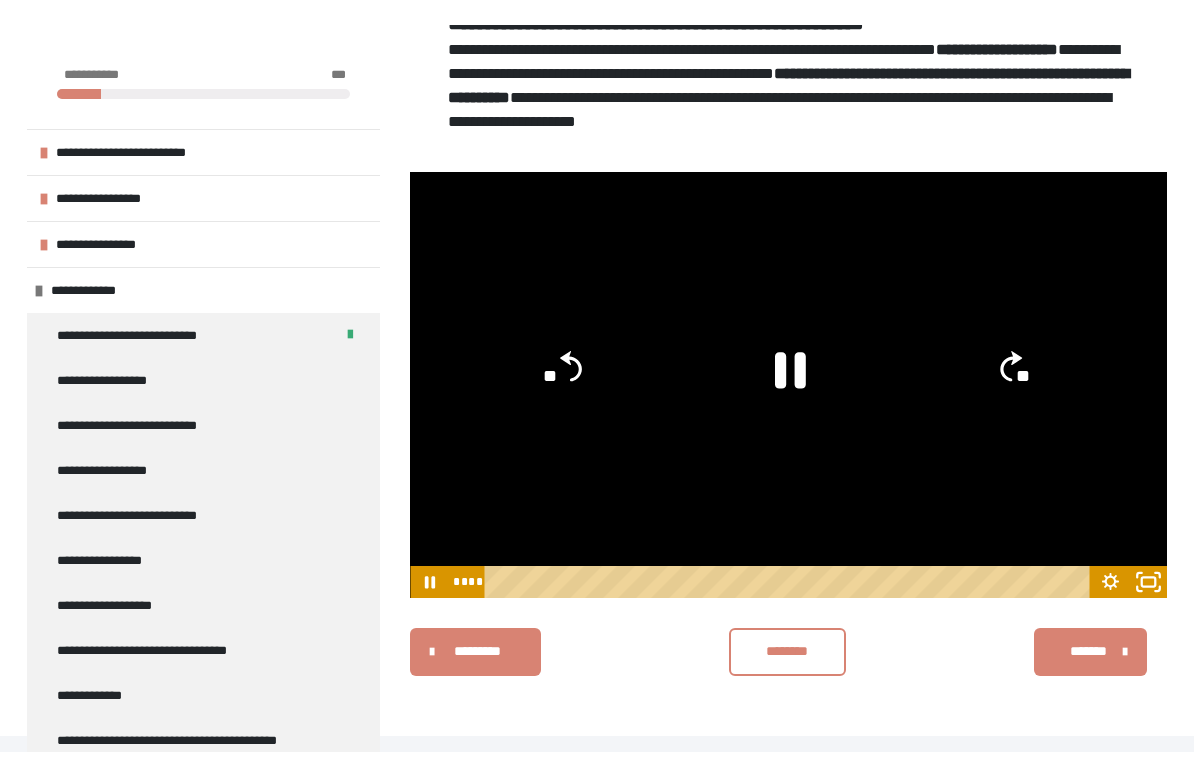 scroll, scrollTop: 24, scrollLeft: 0, axis: vertical 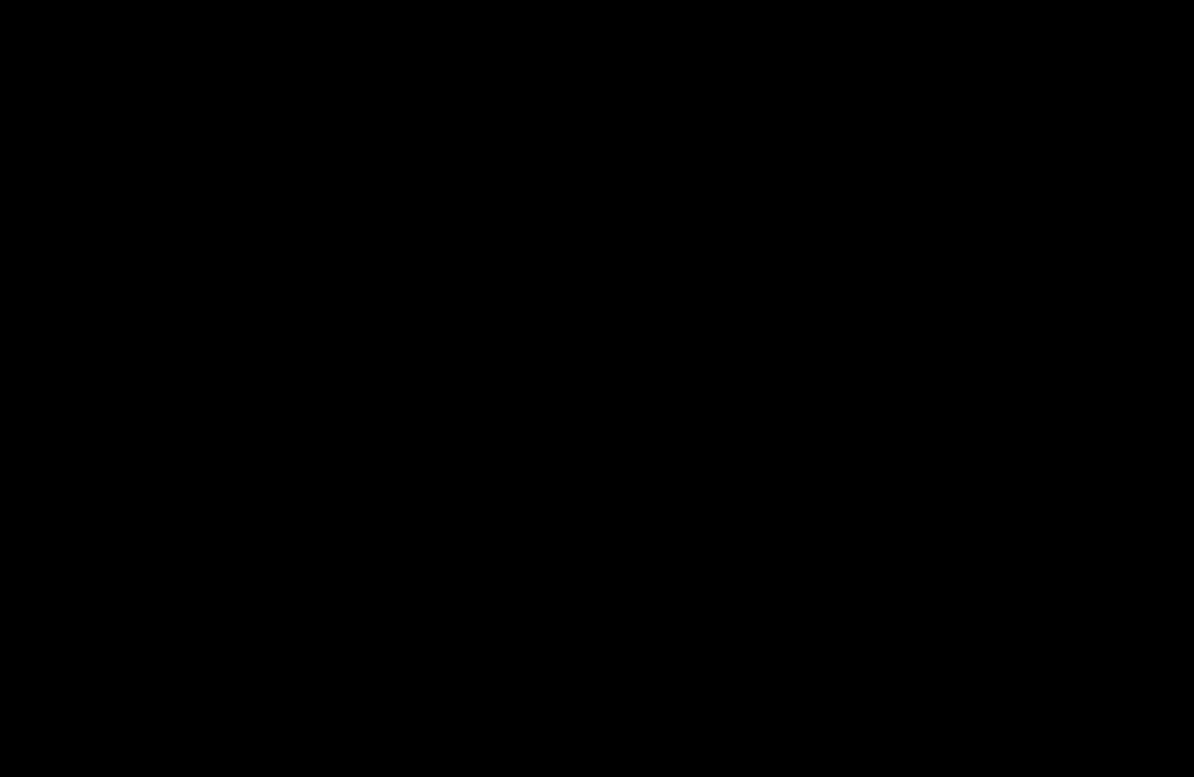 click at bounding box center (597, 388) 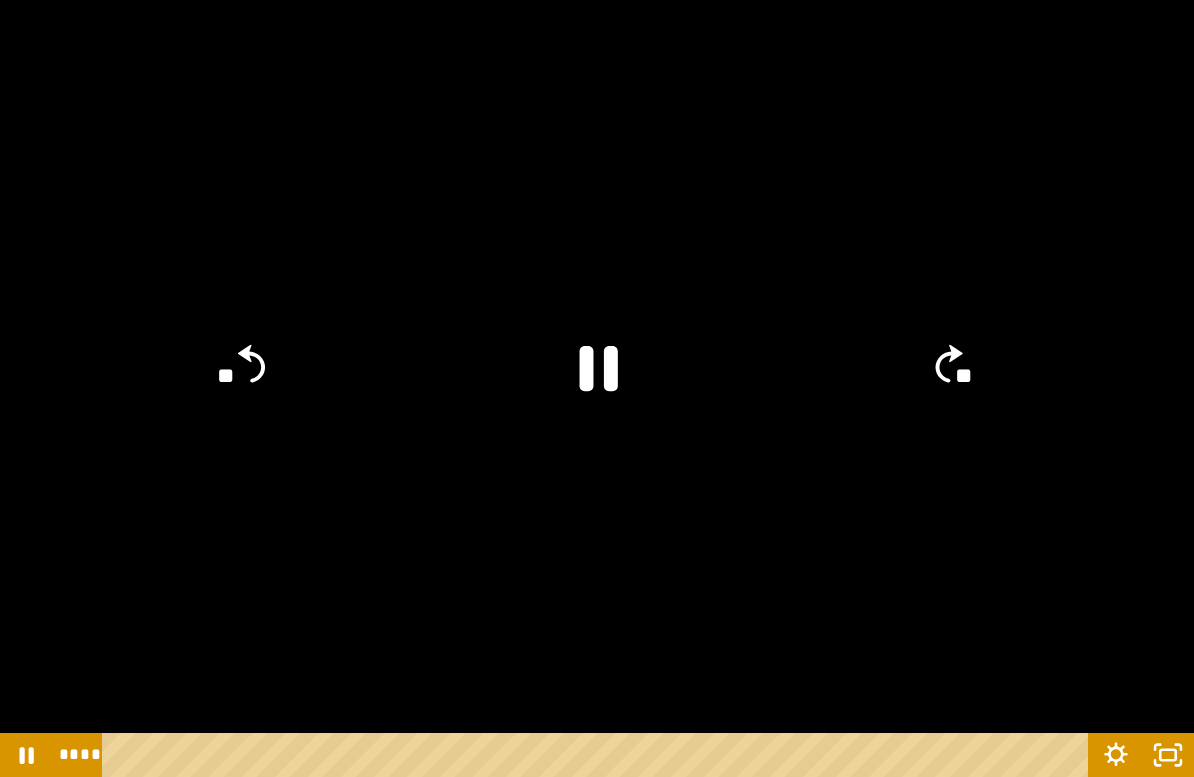 click 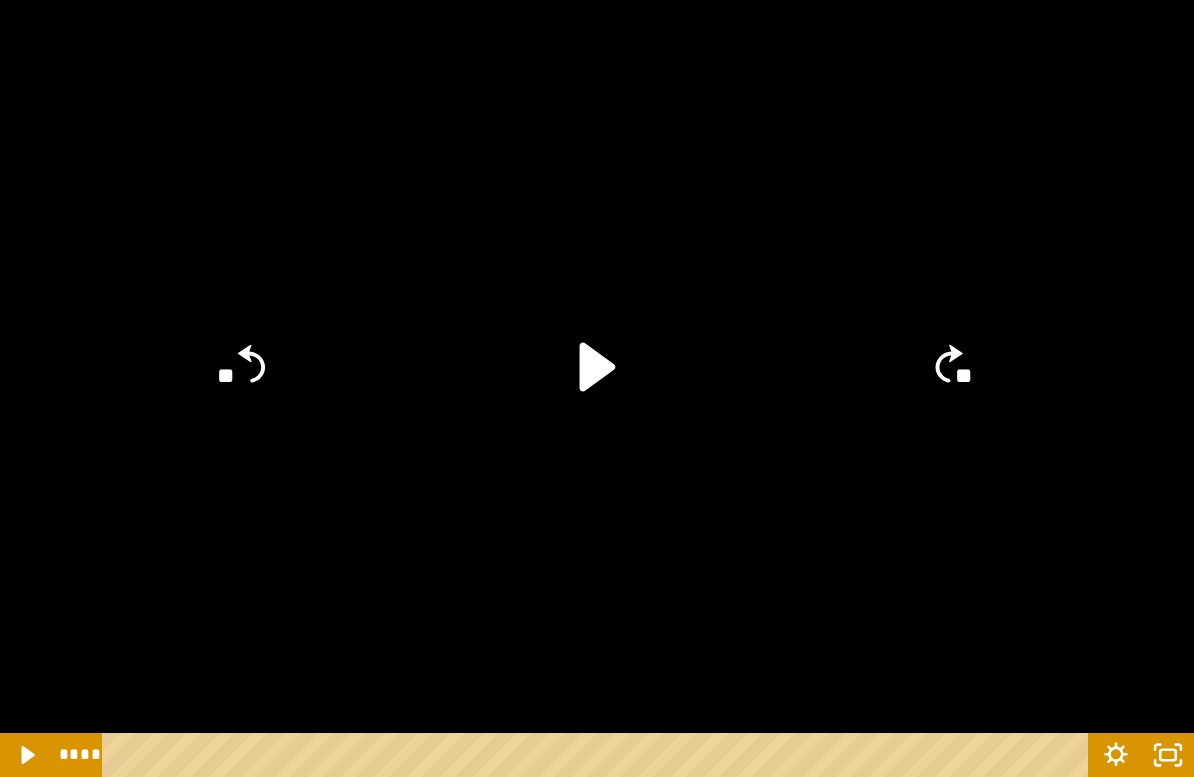 click 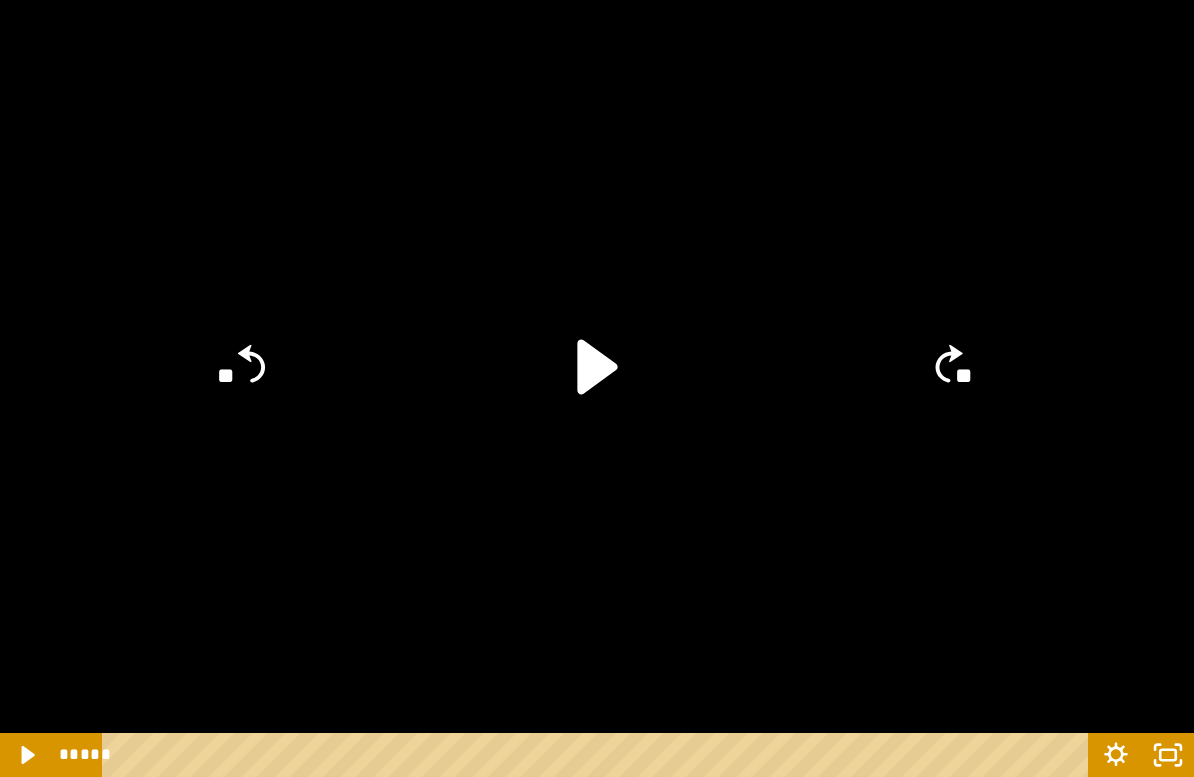 click 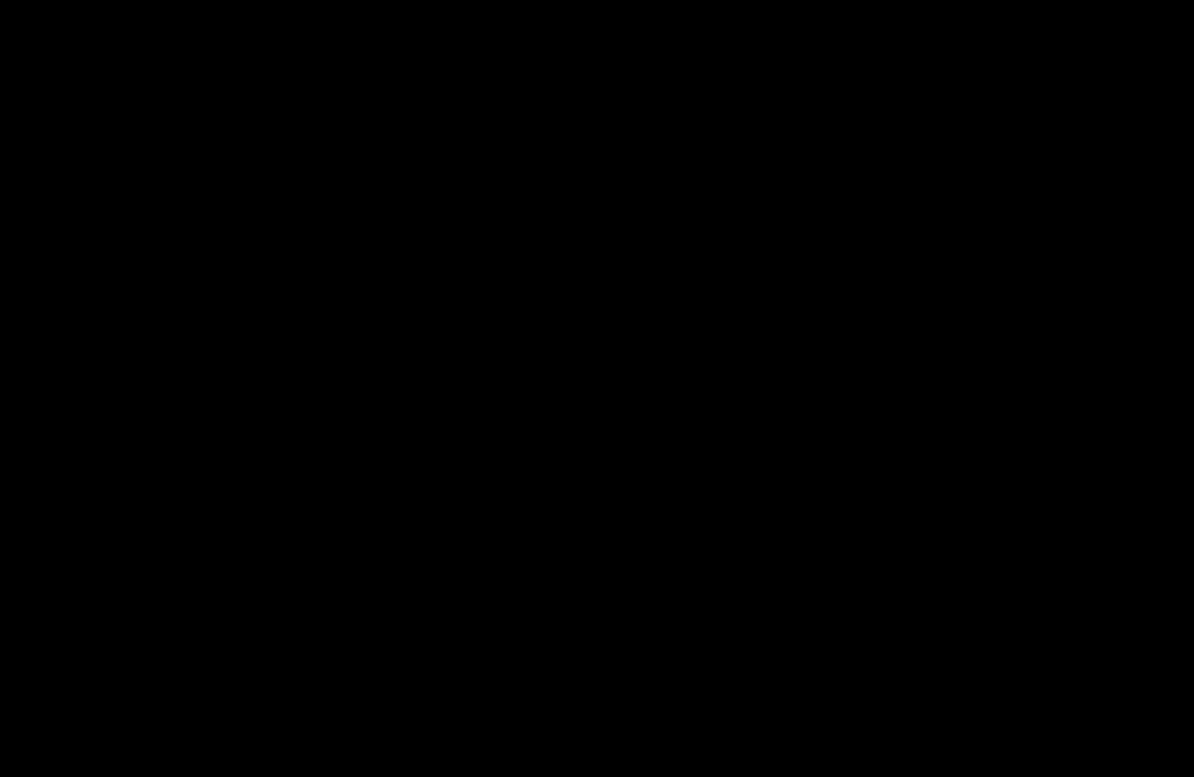 click at bounding box center [597, 388] 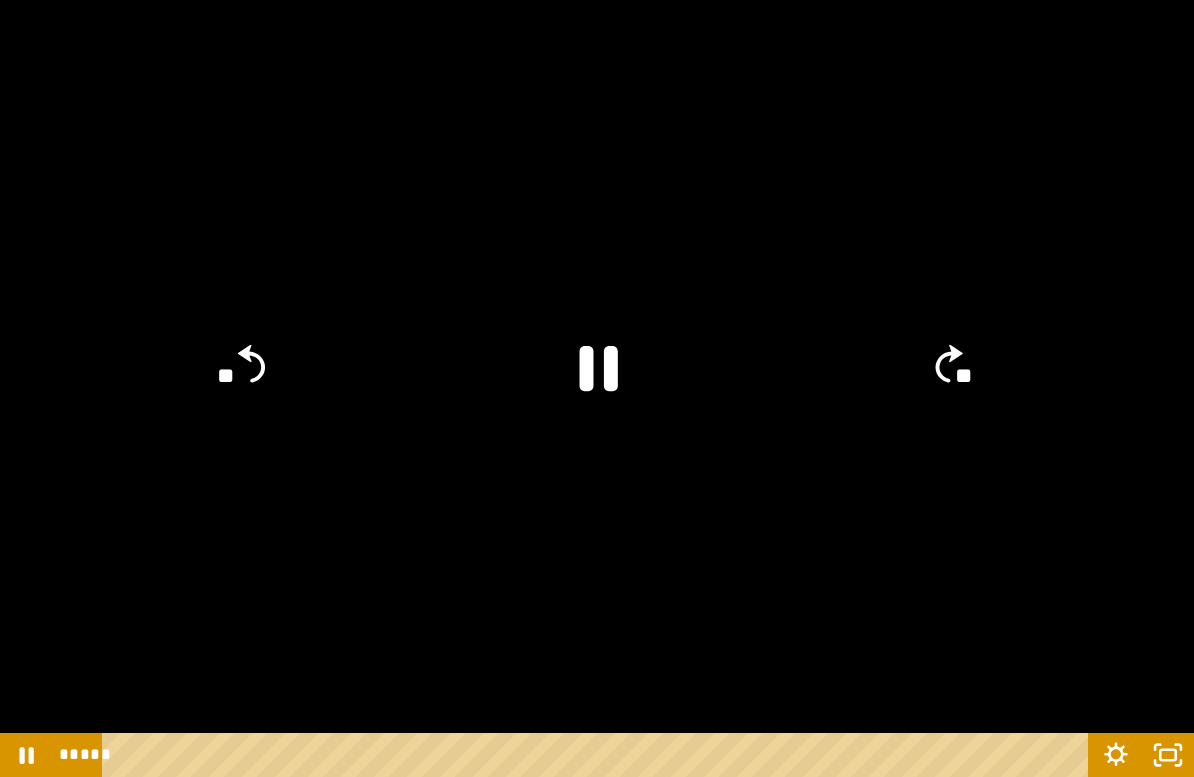 click 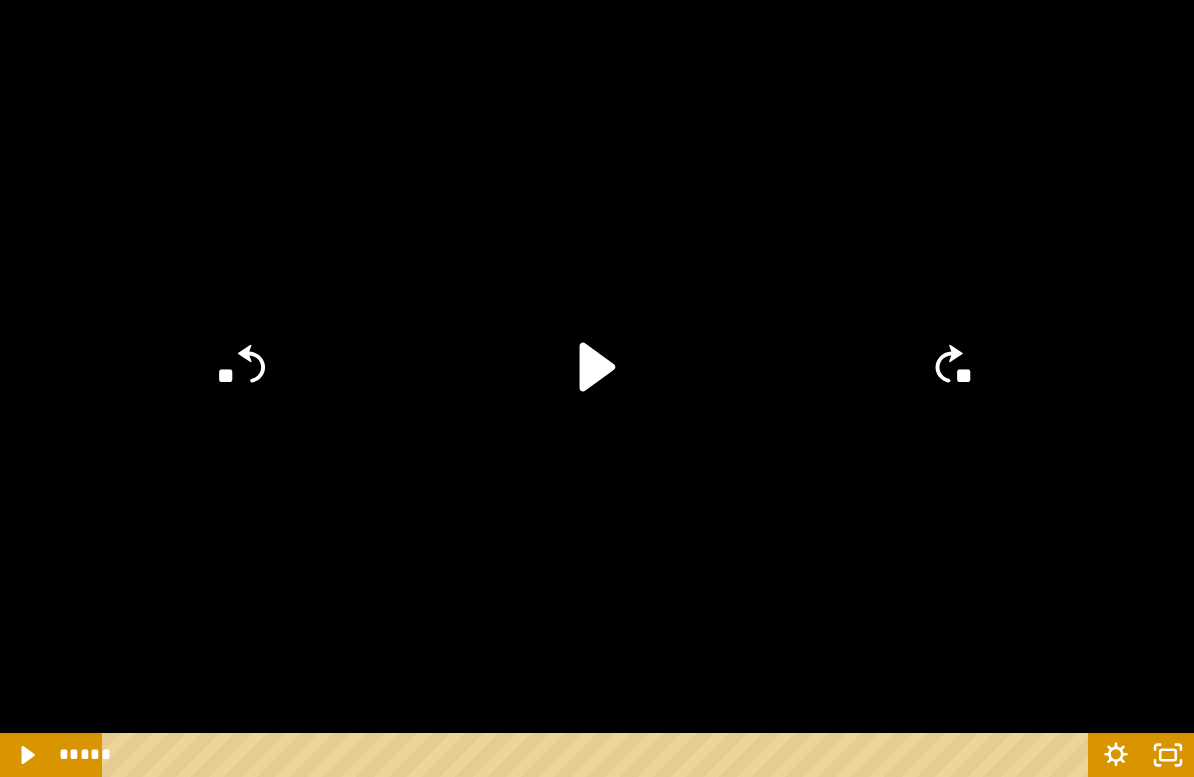 click 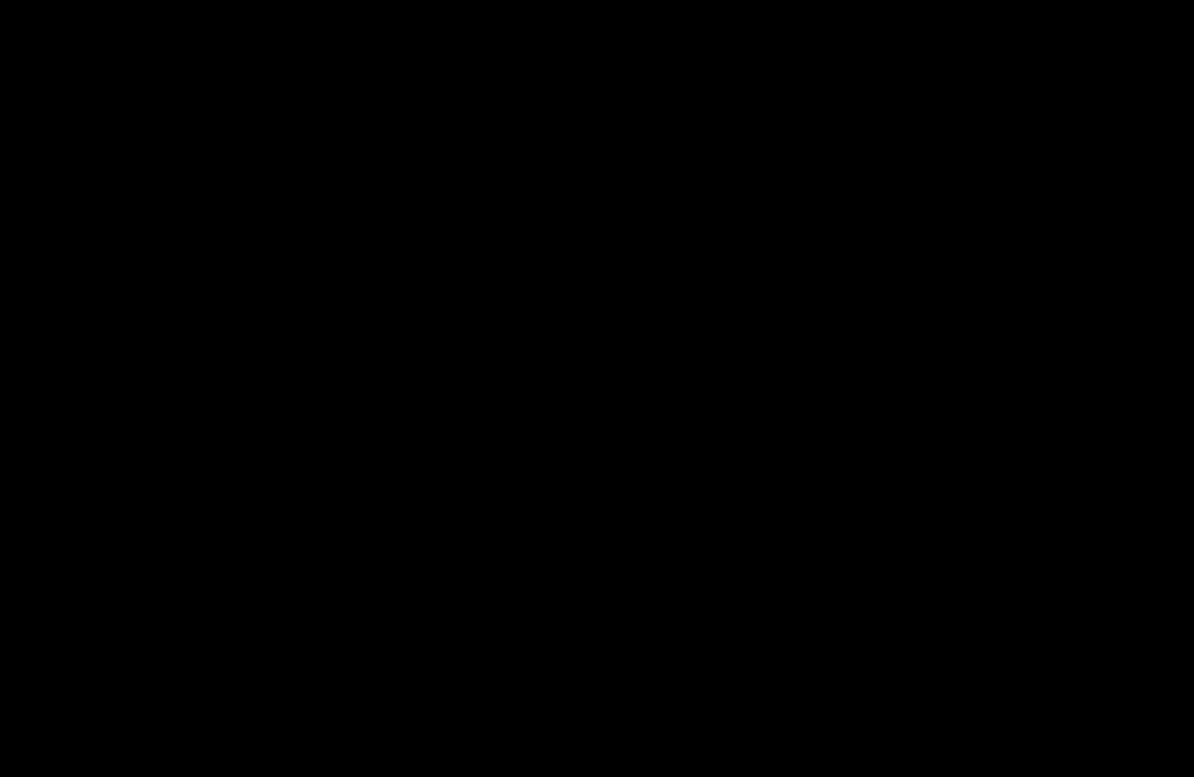 click at bounding box center (597, 388) 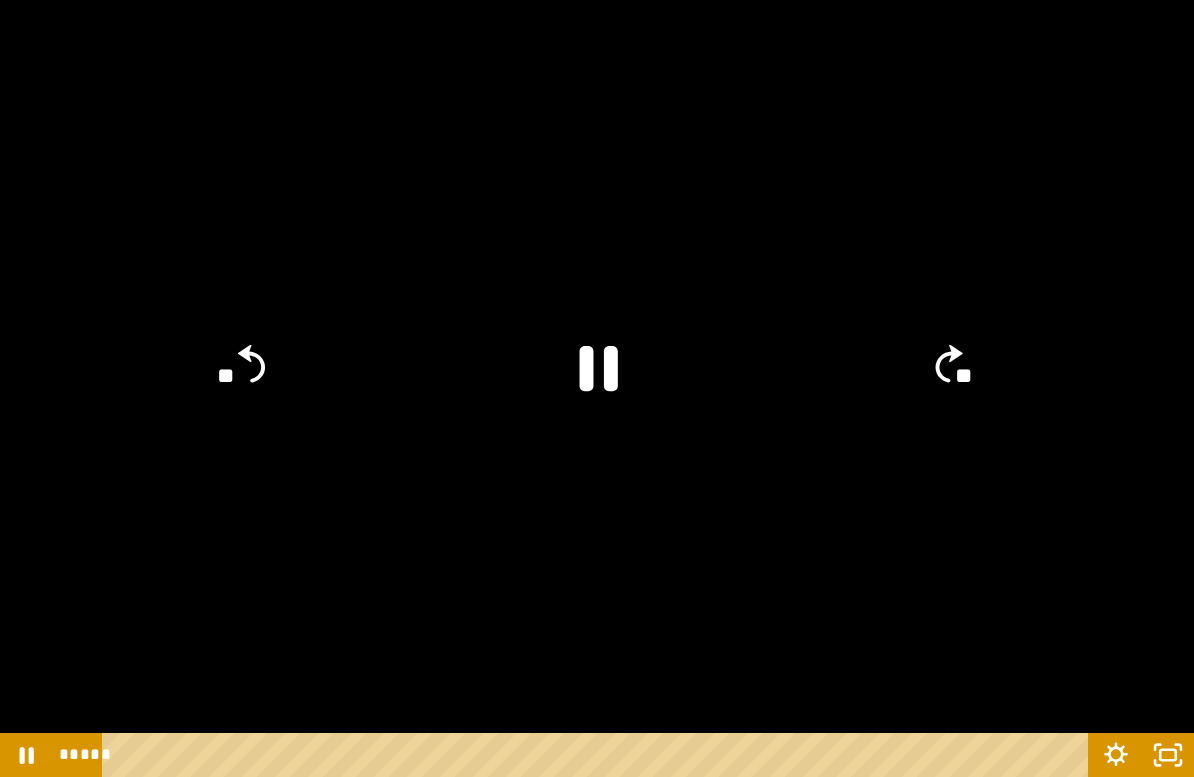 click 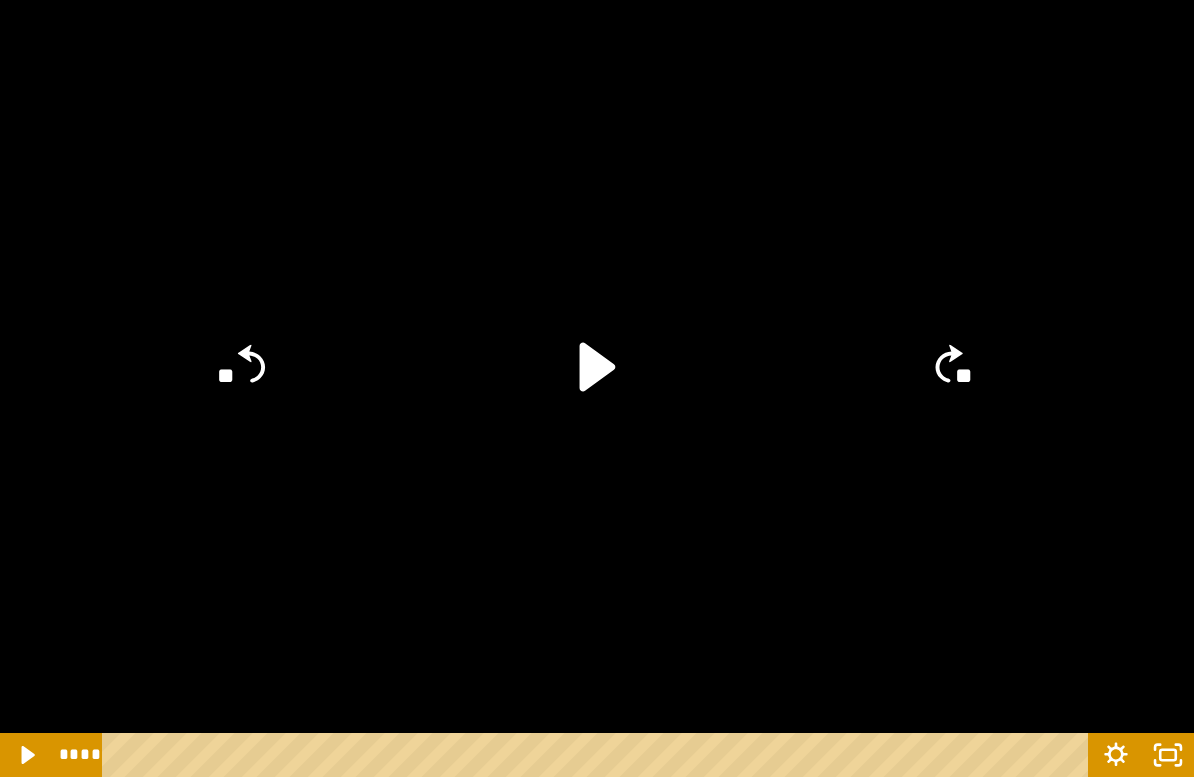 click 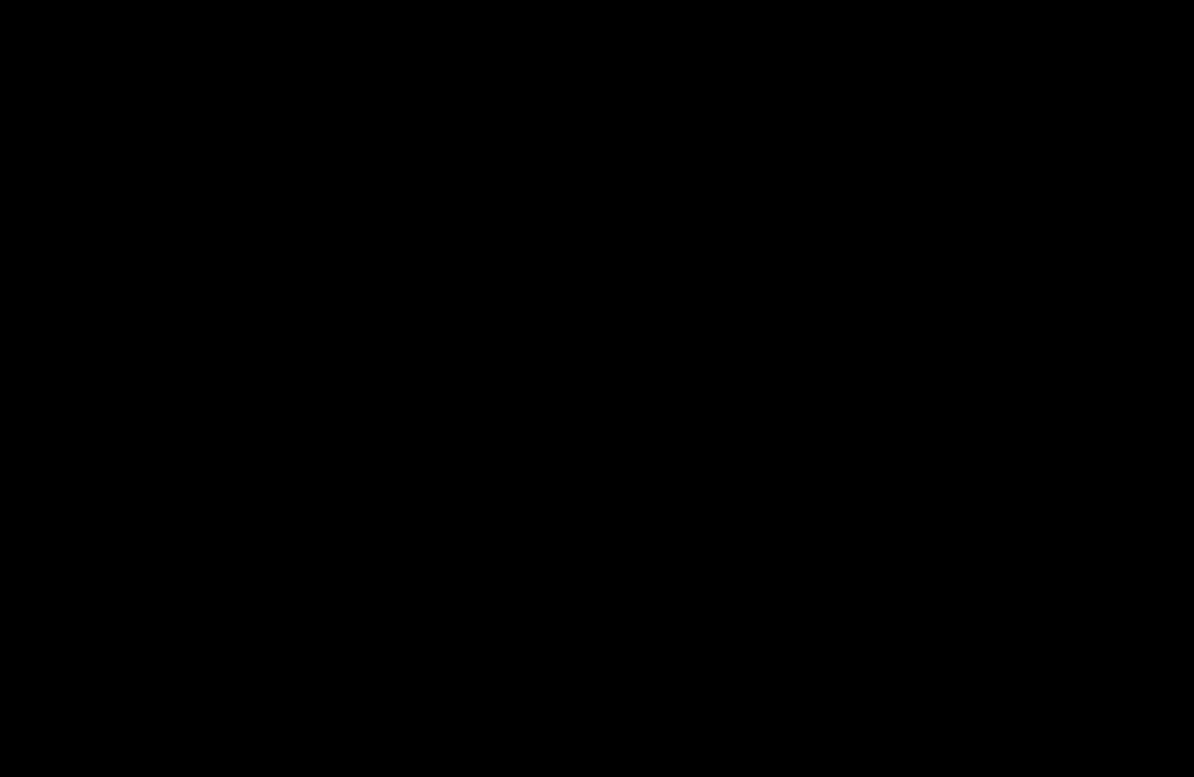 click at bounding box center (597, 388) 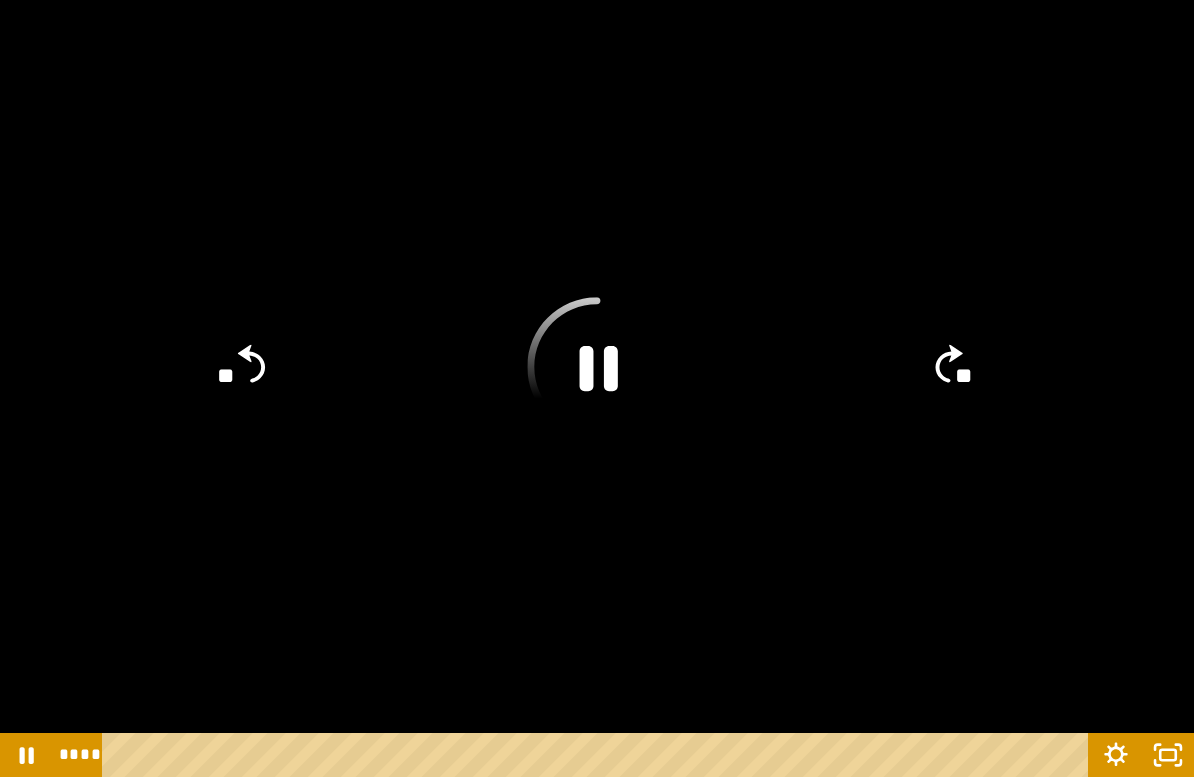click 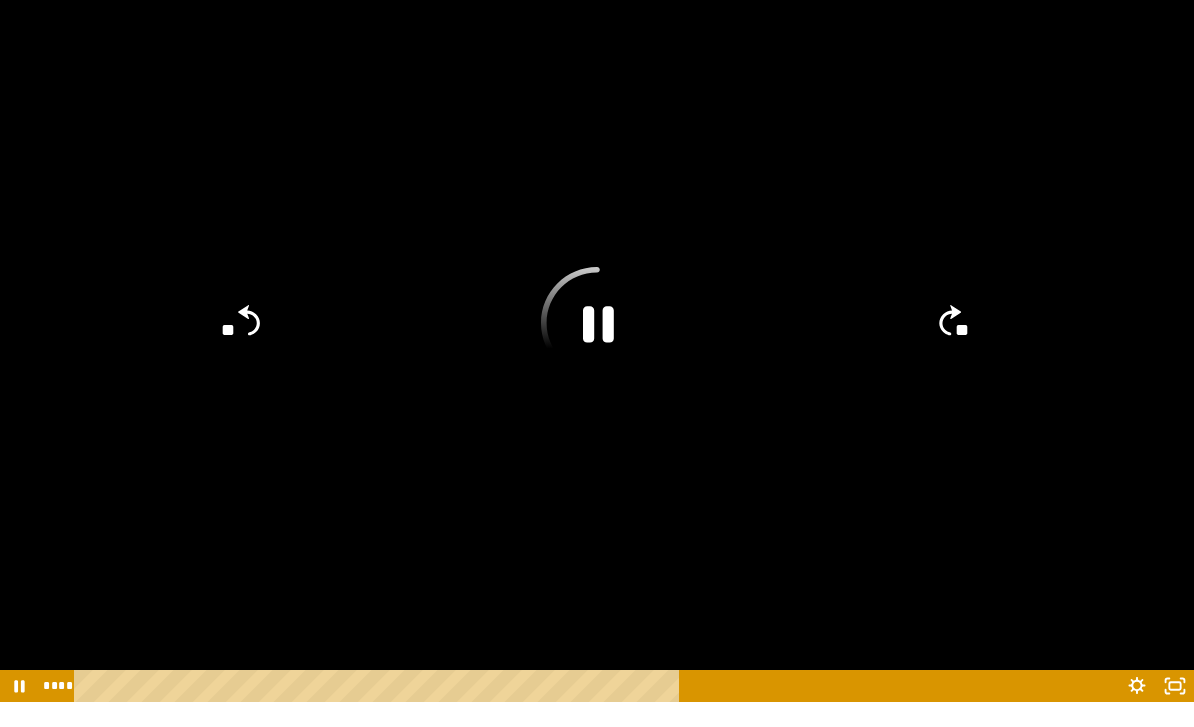 scroll, scrollTop: 404, scrollLeft: 0, axis: vertical 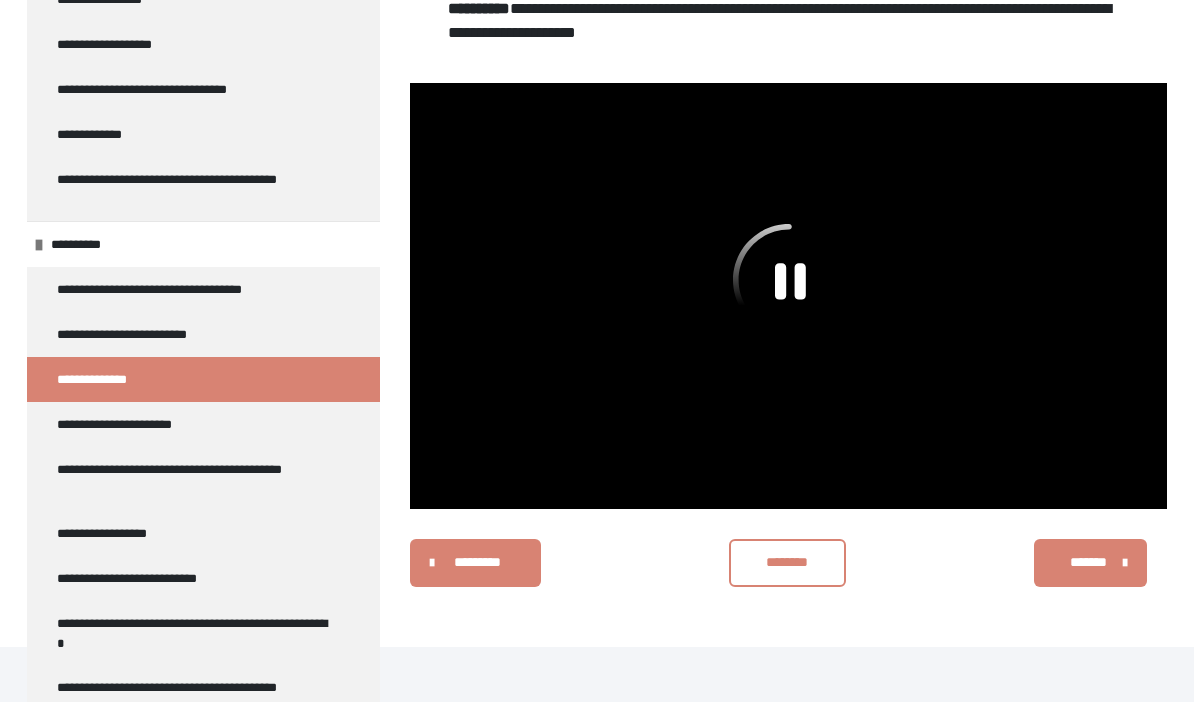 click on "**********" at bounding box center (143, 449) 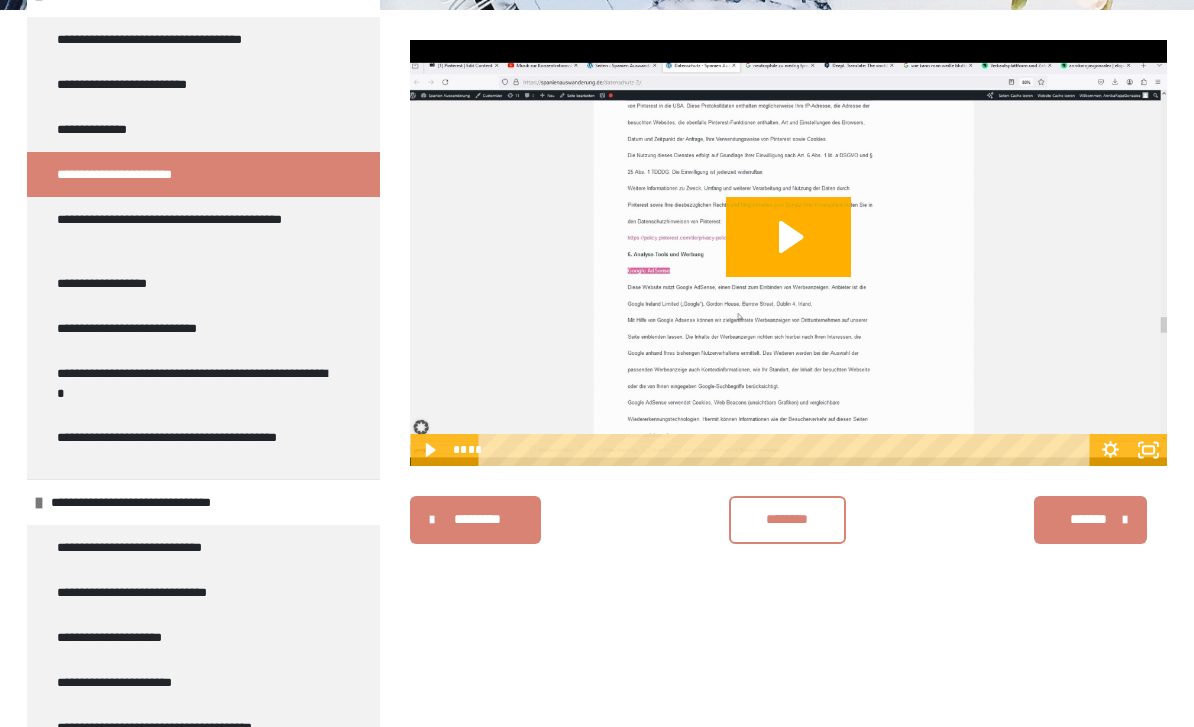 scroll, scrollTop: 780, scrollLeft: 0, axis: vertical 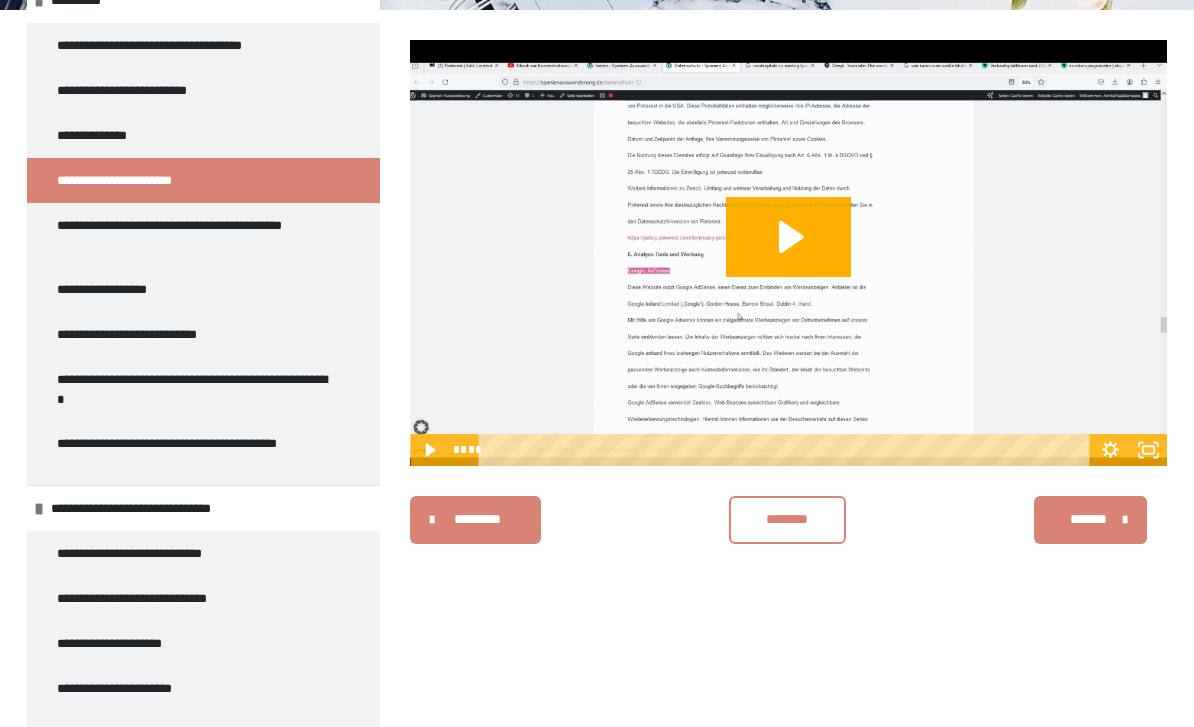 click 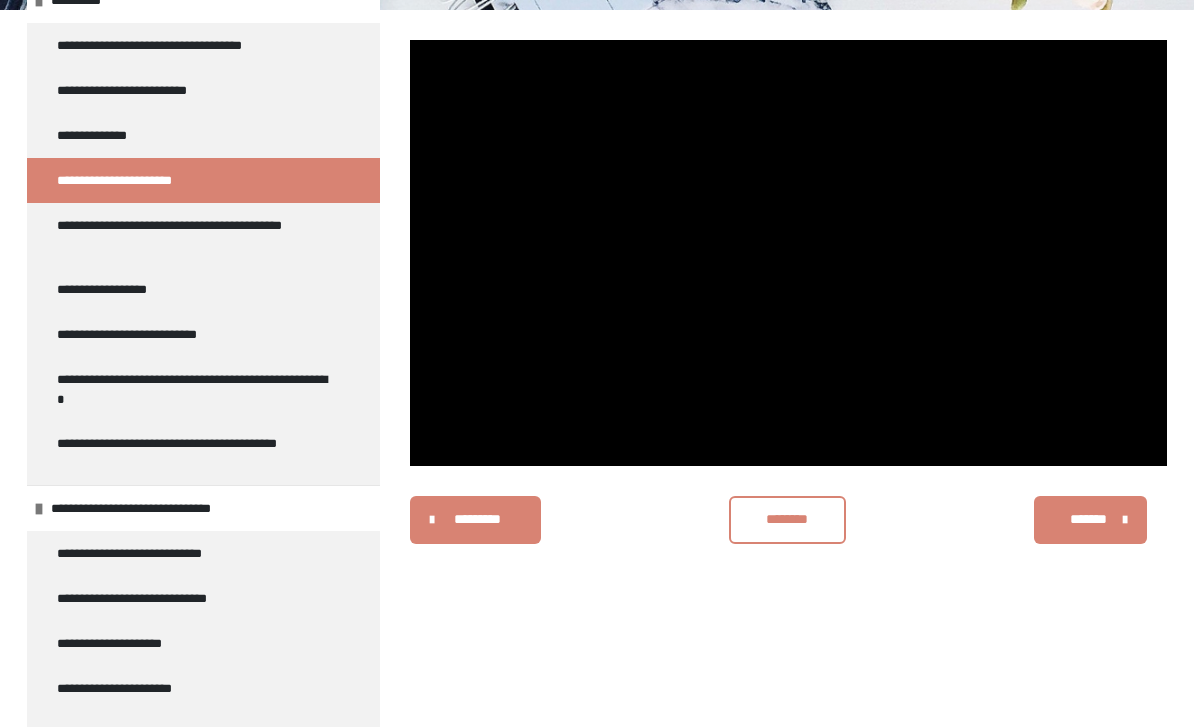 click at bounding box center (788, 253) 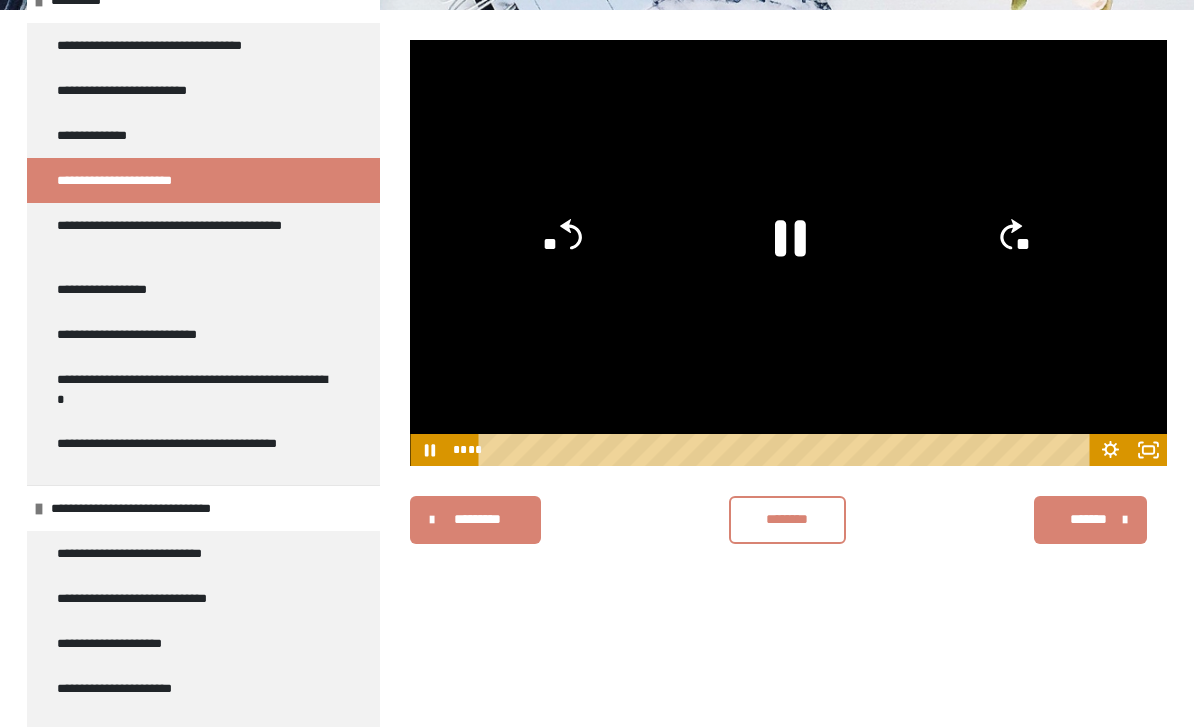 scroll, scrollTop: 253, scrollLeft: 0, axis: vertical 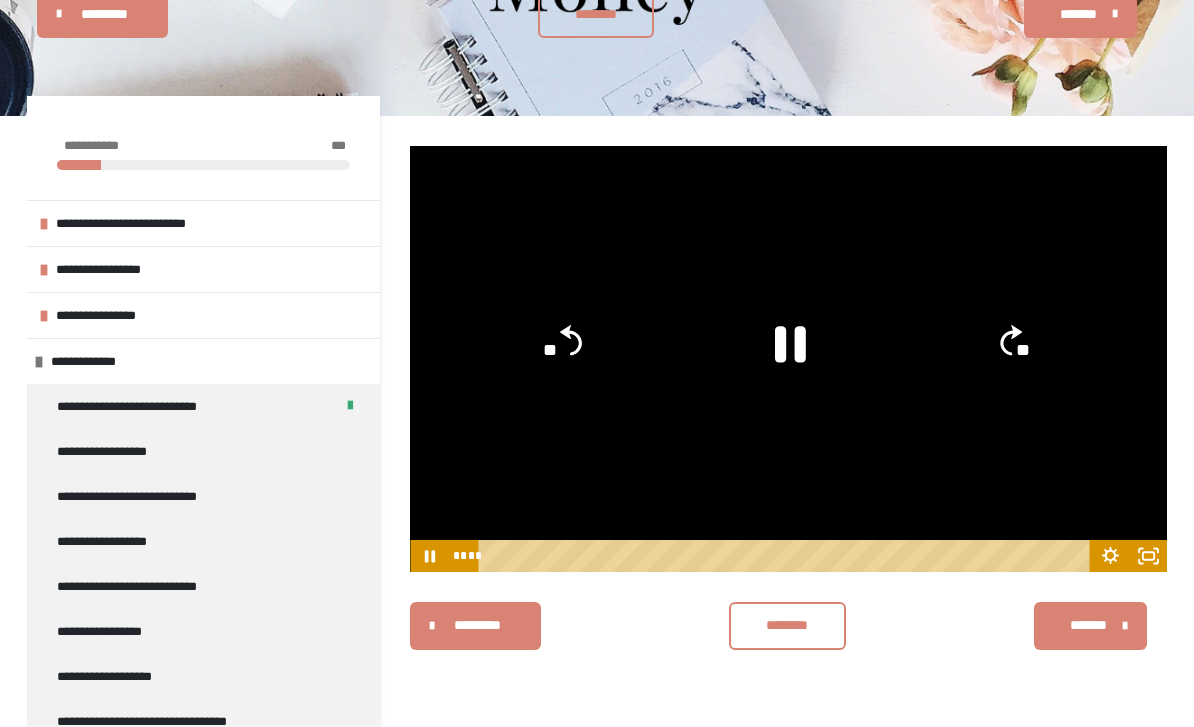 click 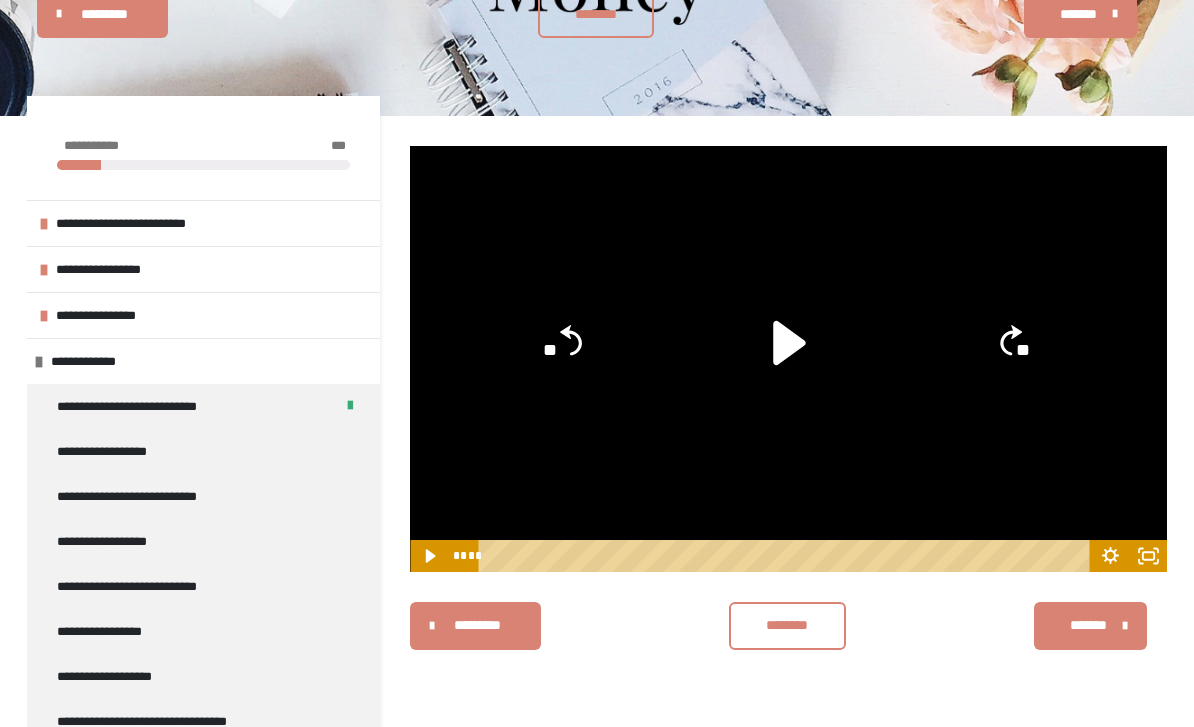 click 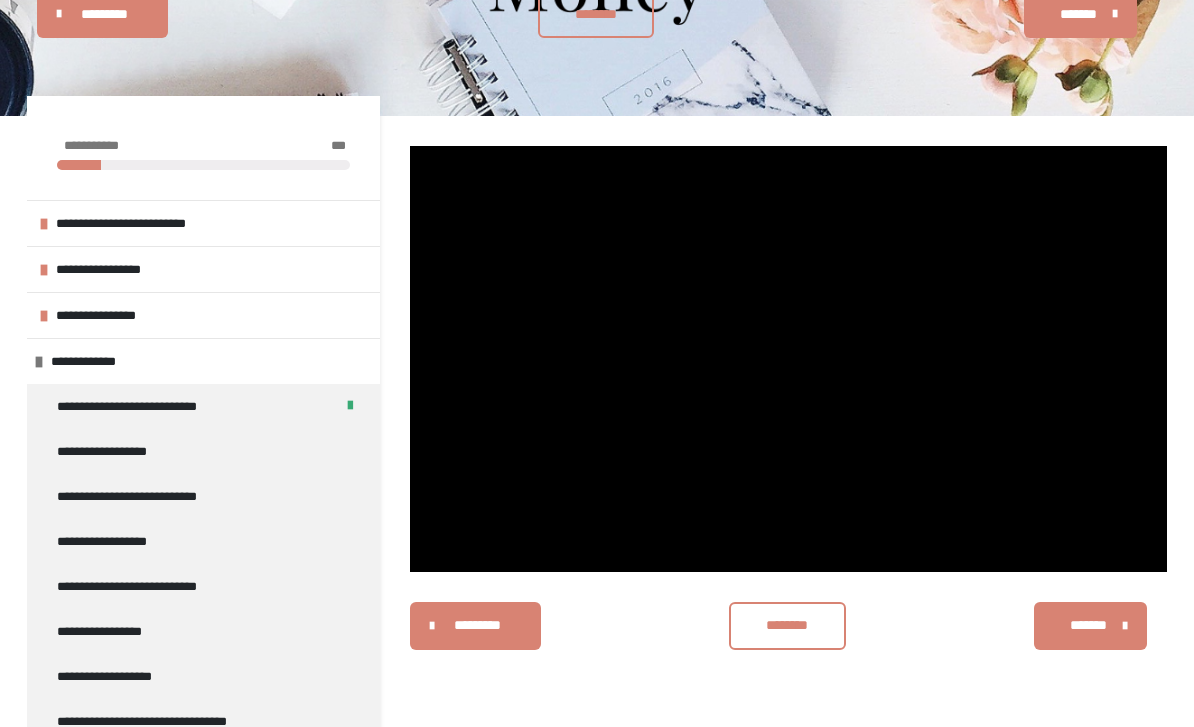 click at bounding box center [788, 359] 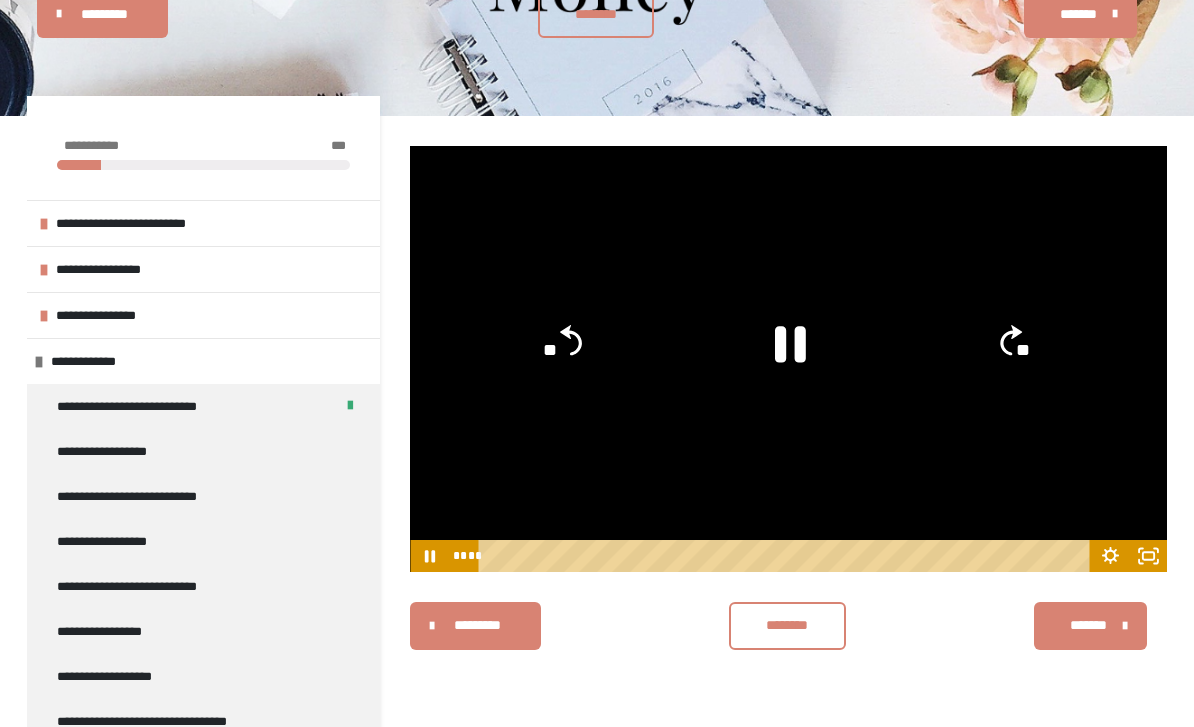 click 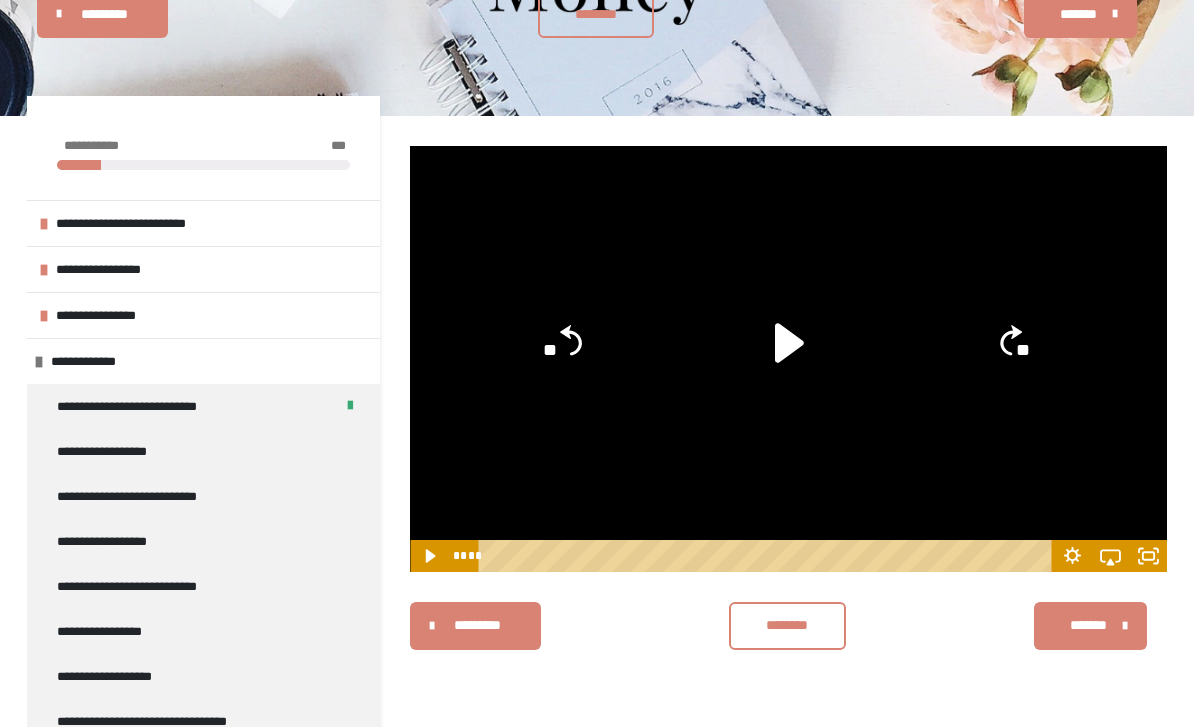 click 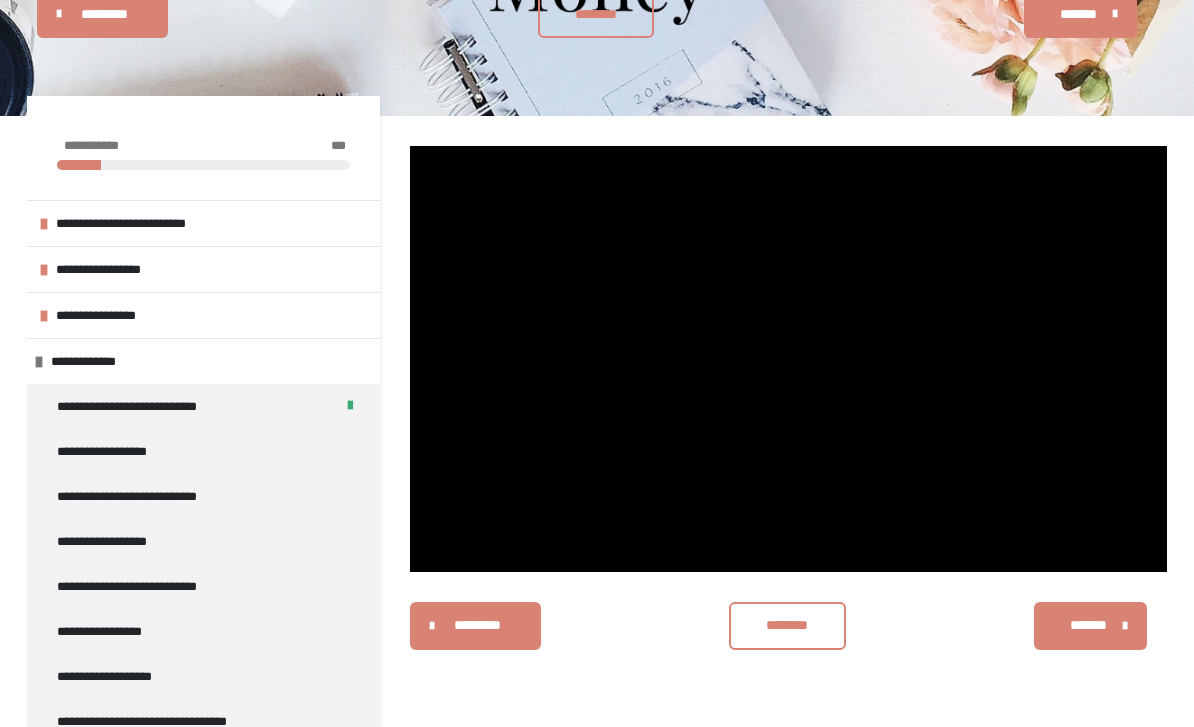 click at bounding box center [788, 359] 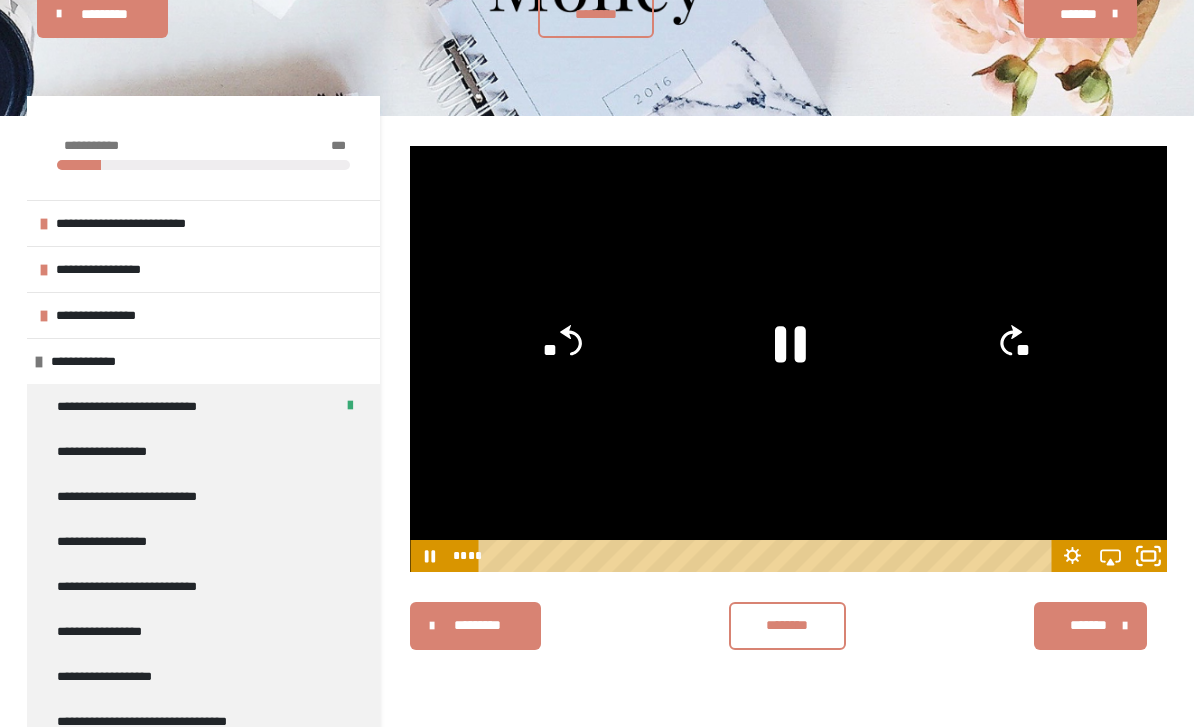 click 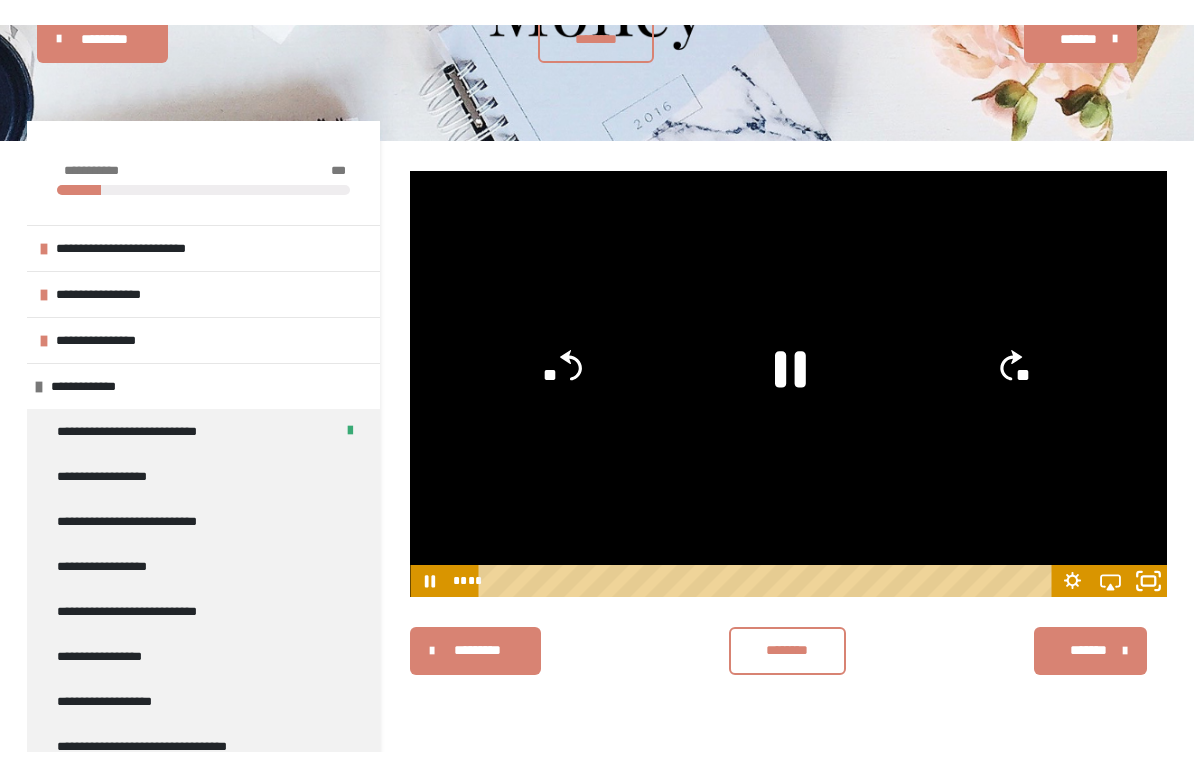 scroll, scrollTop: 24, scrollLeft: 0, axis: vertical 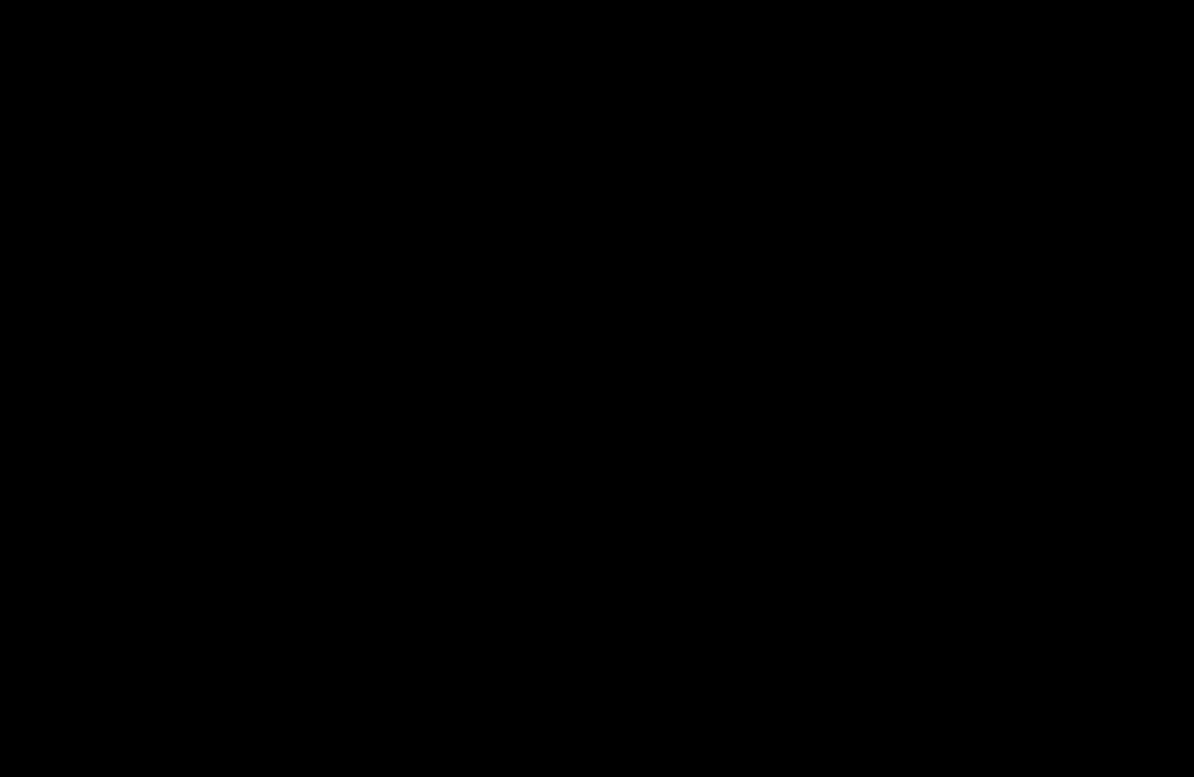 click at bounding box center (597, 388) 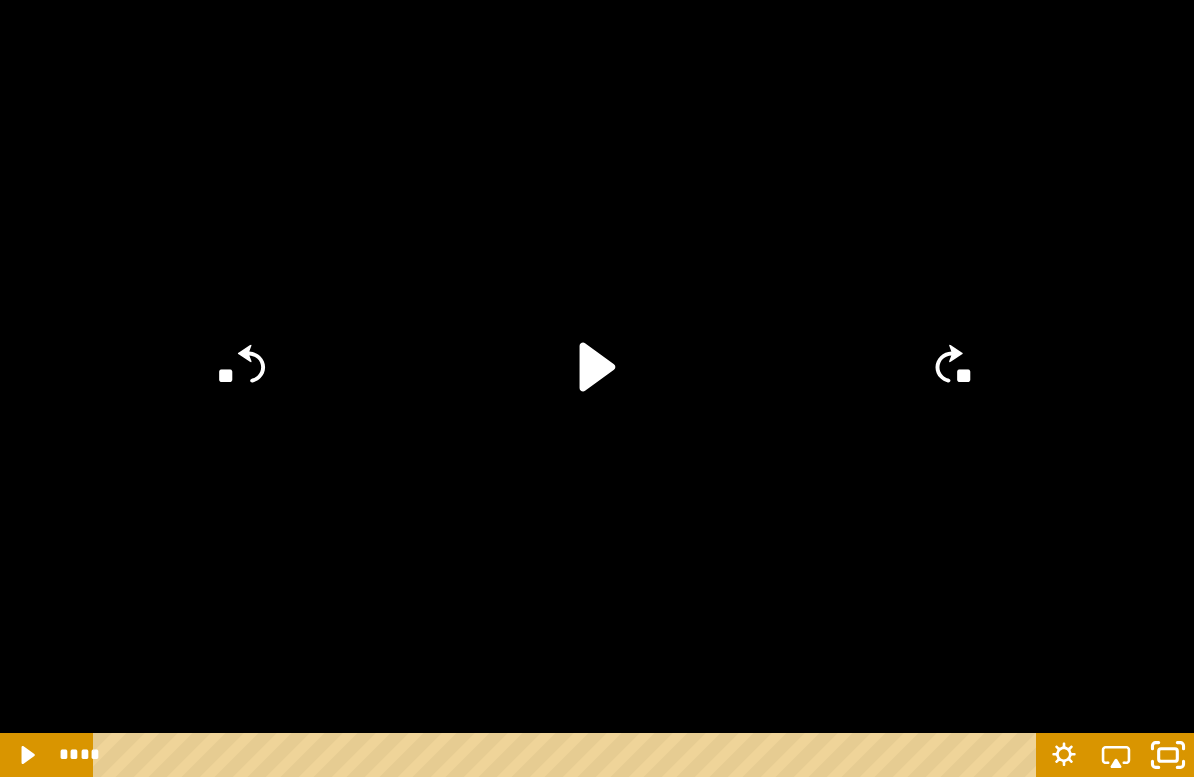 click 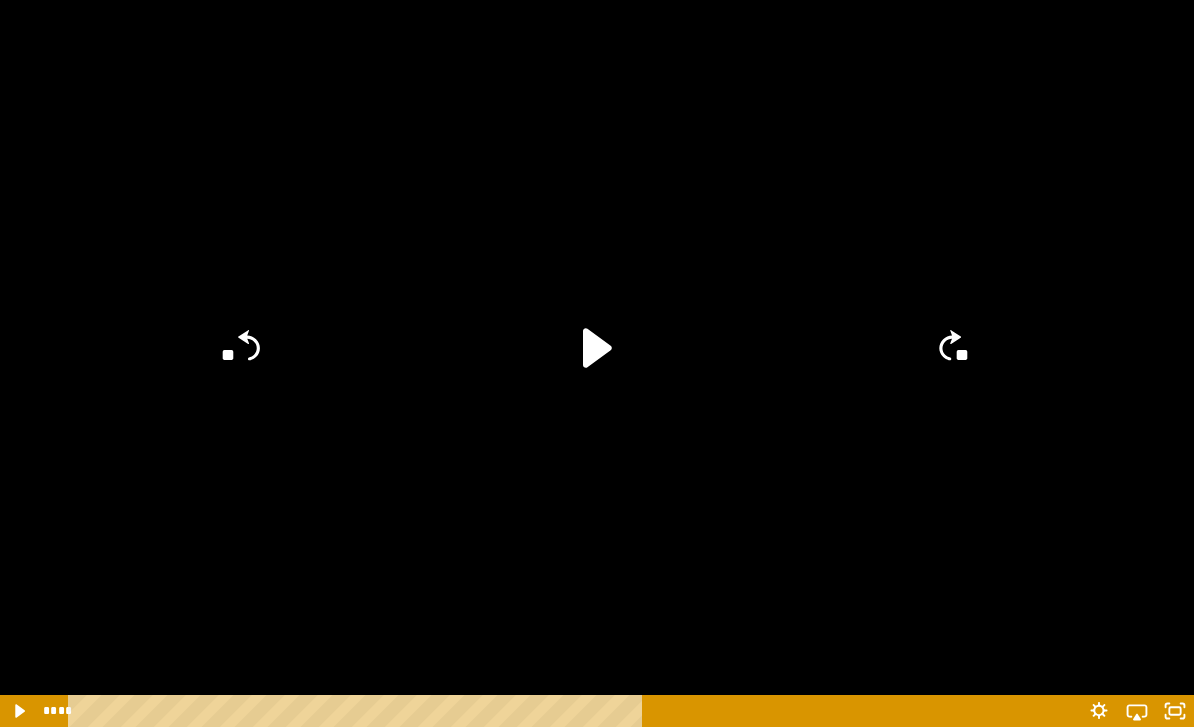 scroll, scrollTop: 365, scrollLeft: 0, axis: vertical 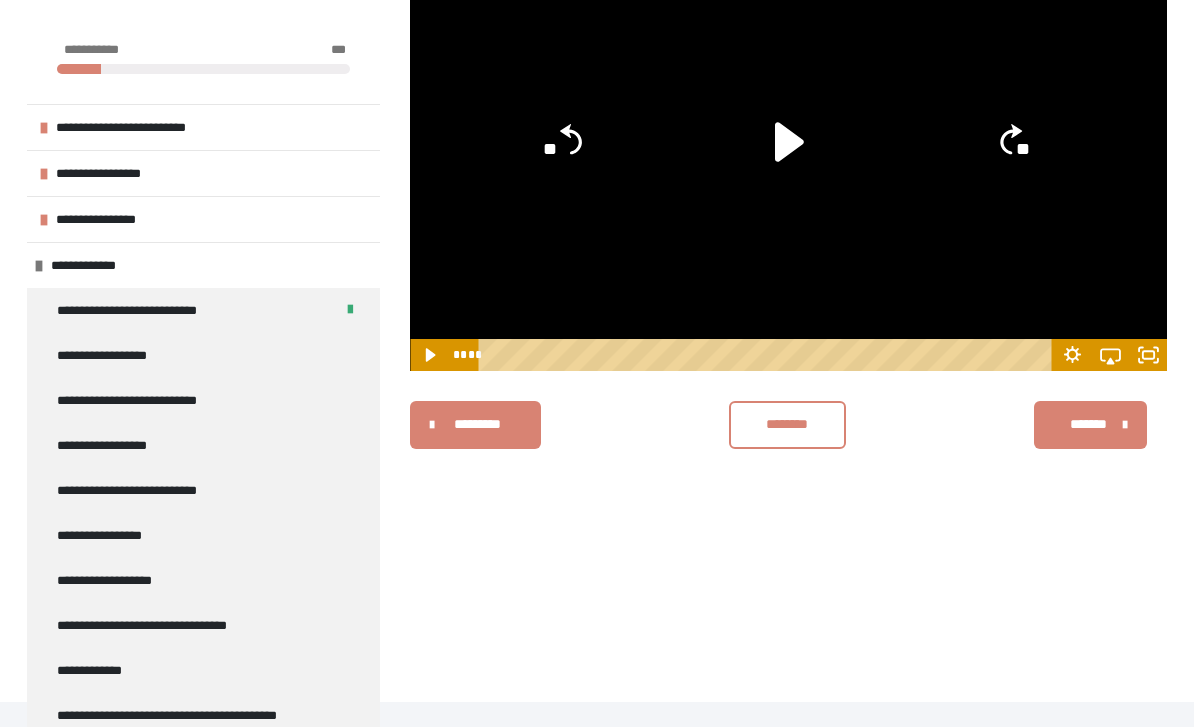 click on "*******" at bounding box center [1088, 424] 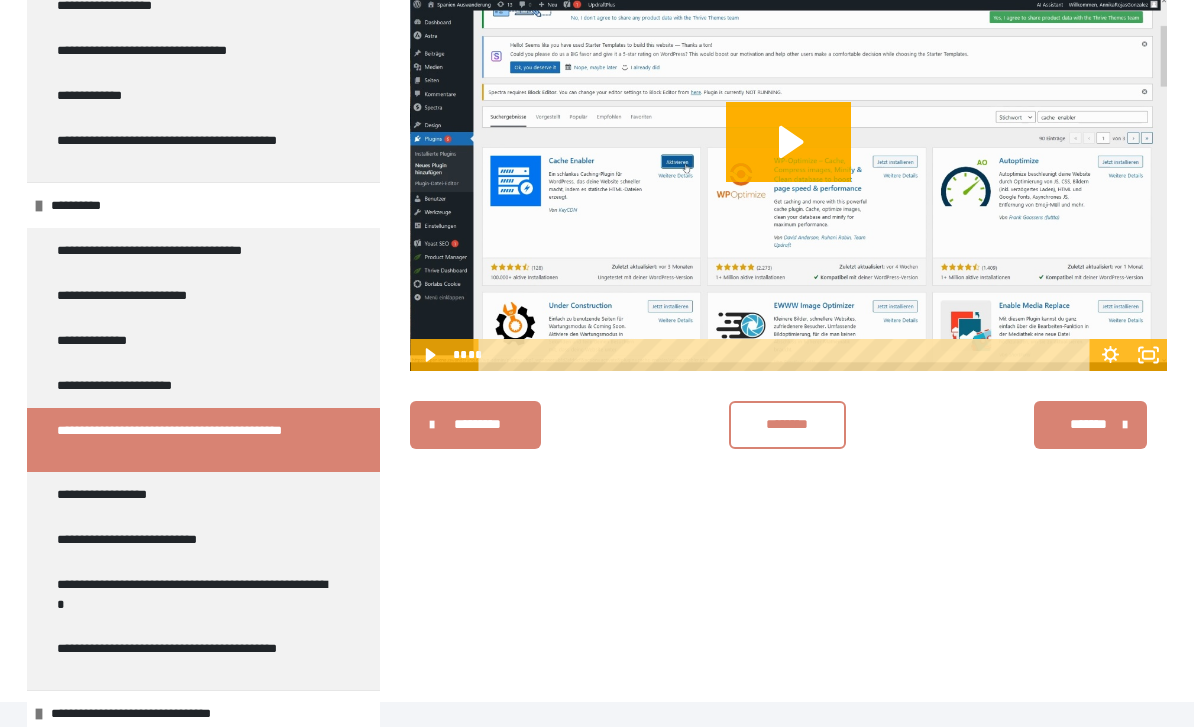 scroll, scrollTop: 576, scrollLeft: 0, axis: vertical 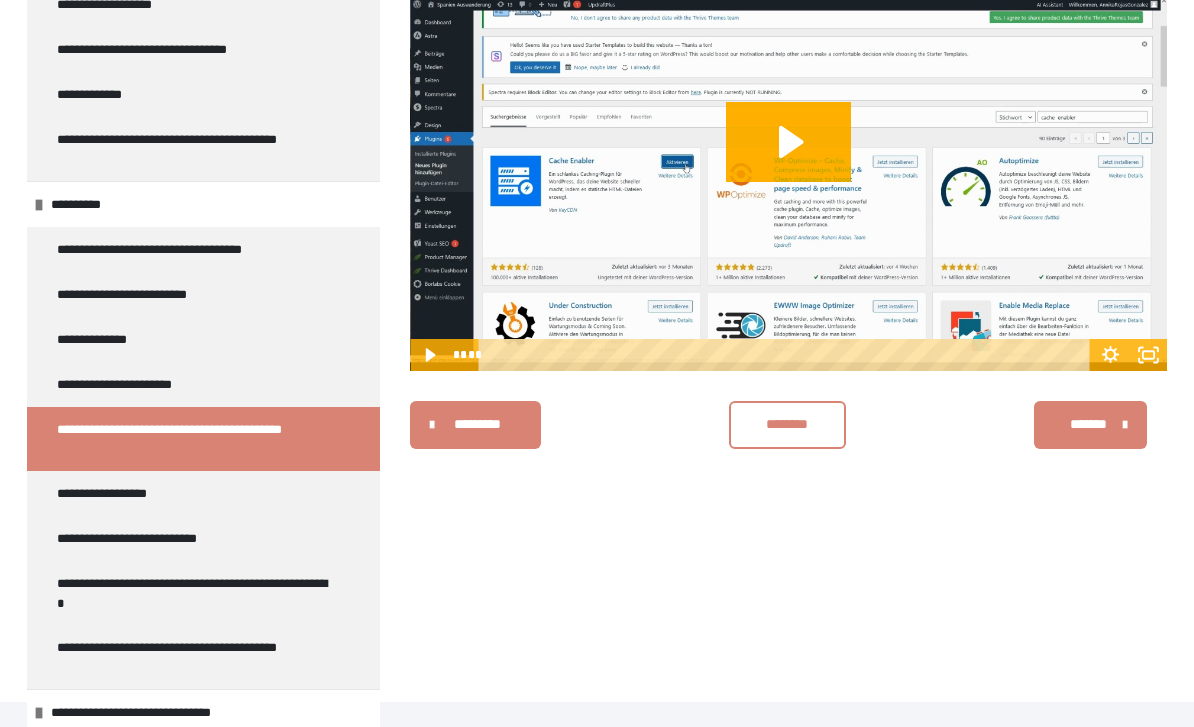 click 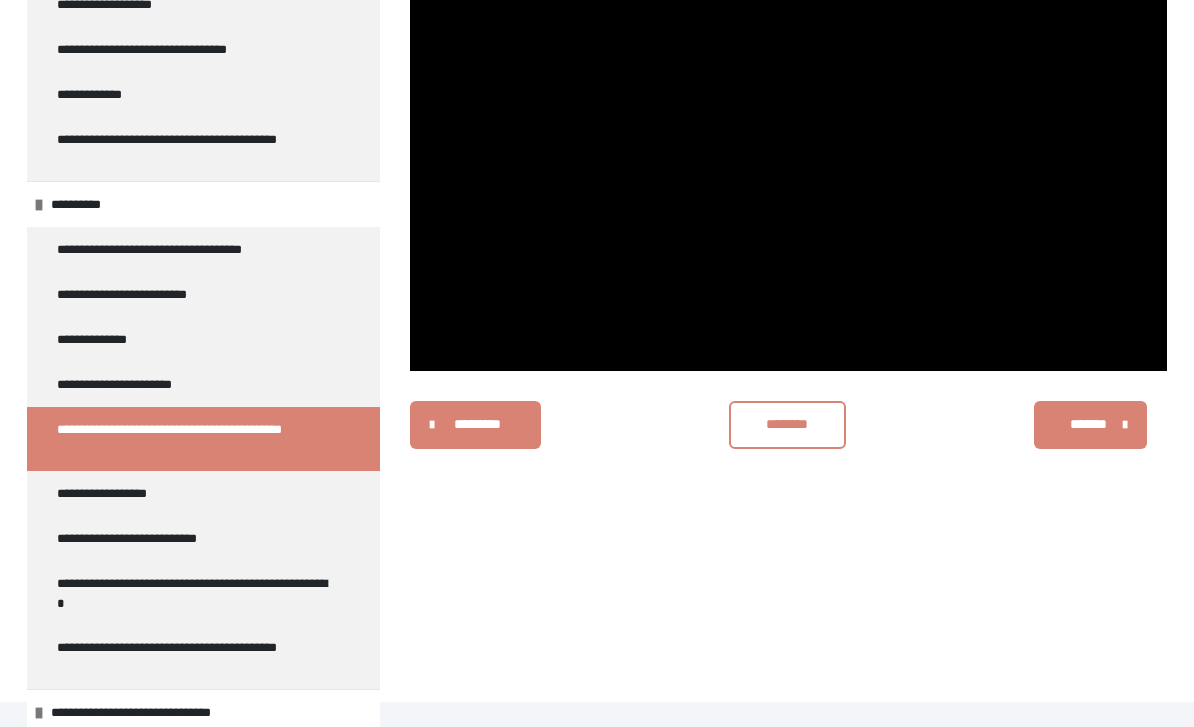 click at bounding box center (788, 158) 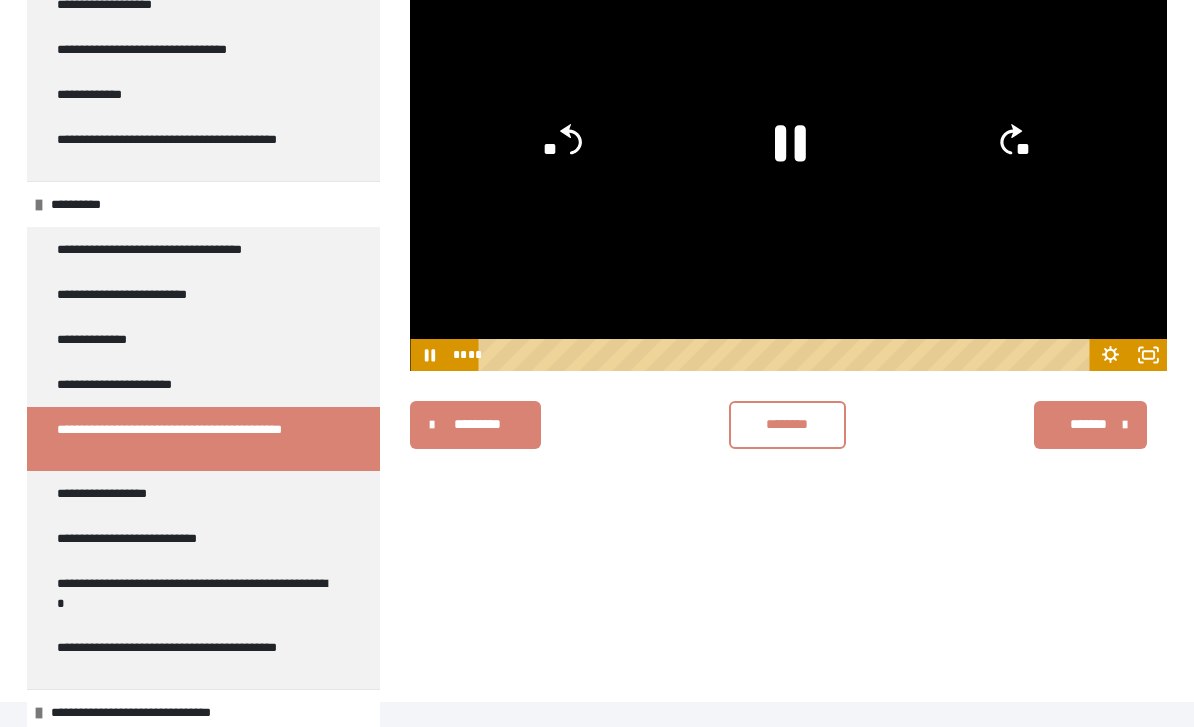 click 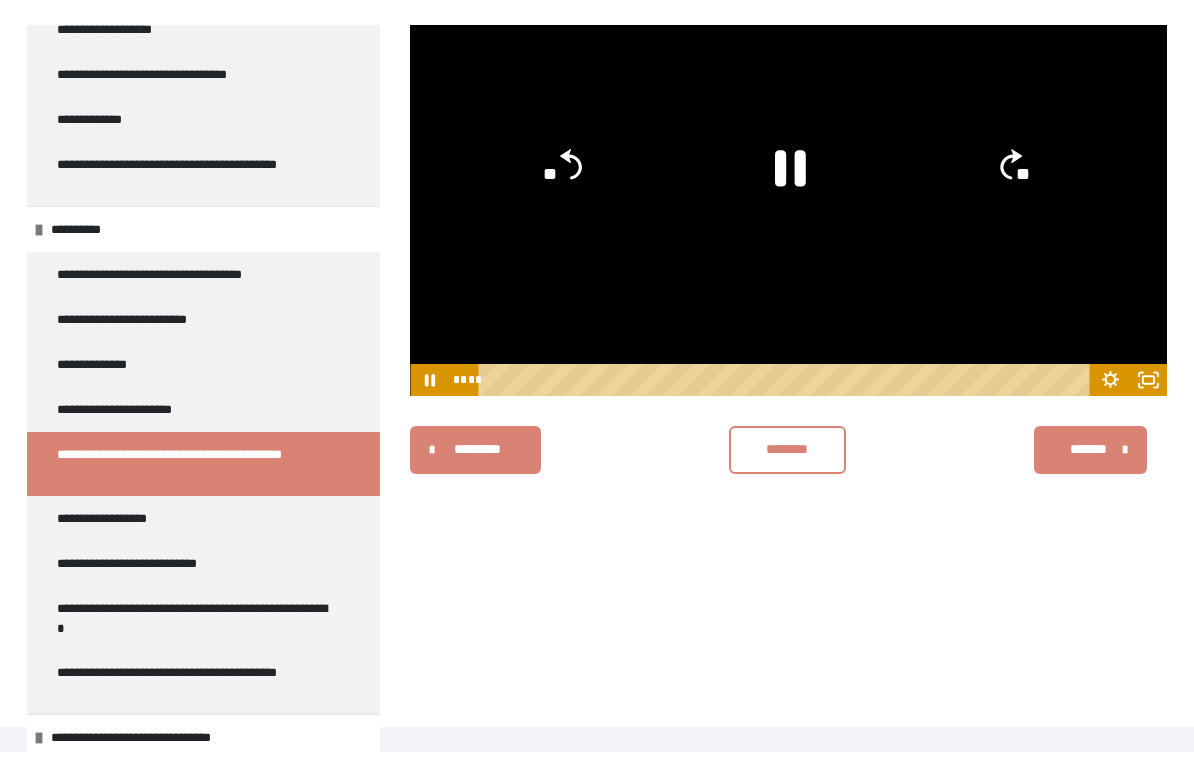 scroll, scrollTop: 24, scrollLeft: 0, axis: vertical 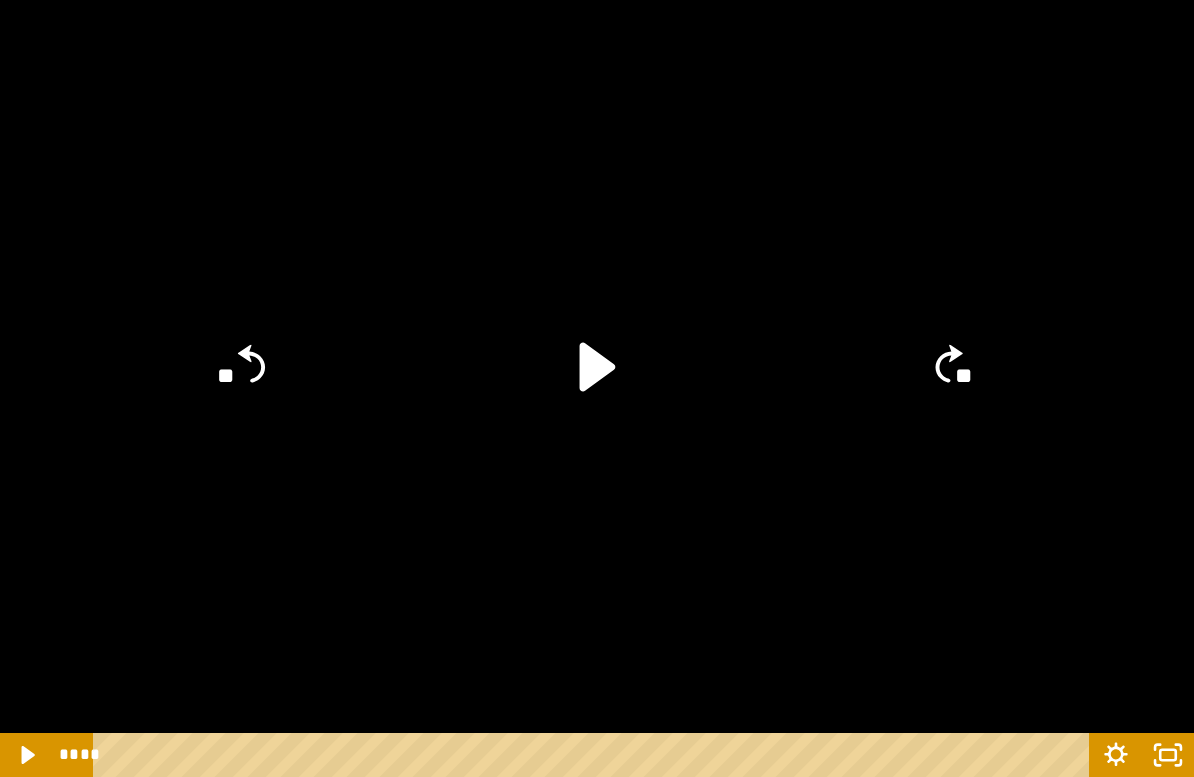 click 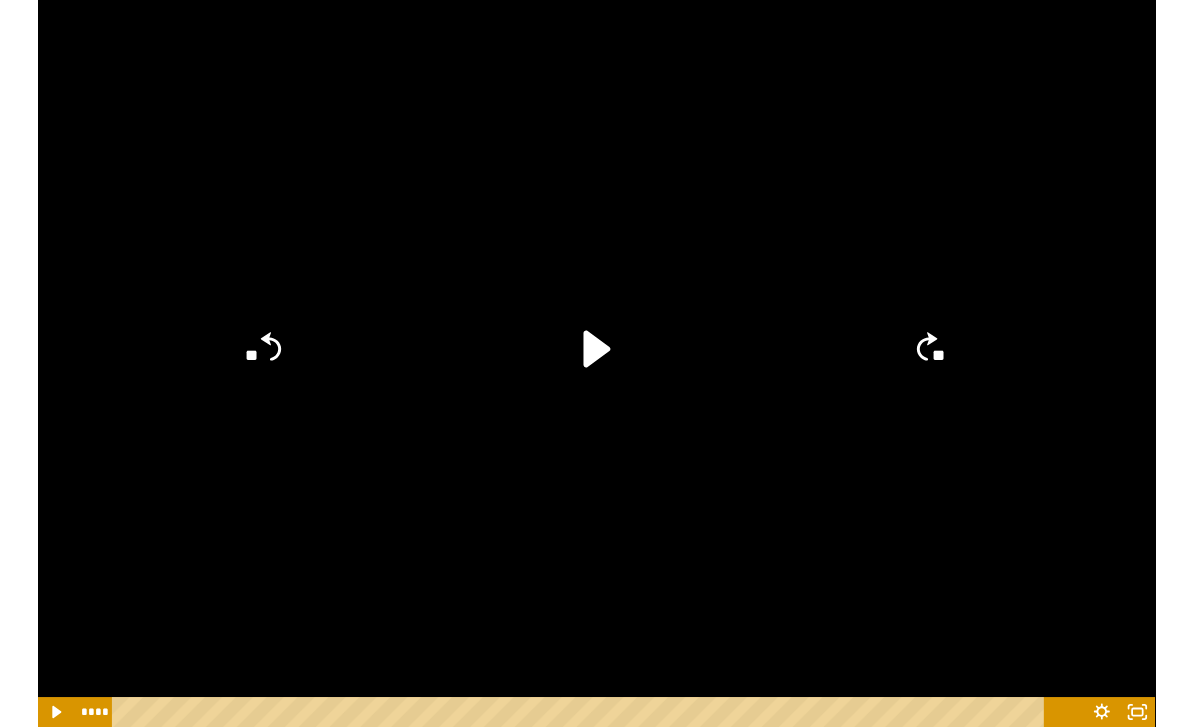 scroll, scrollTop: 365, scrollLeft: 0, axis: vertical 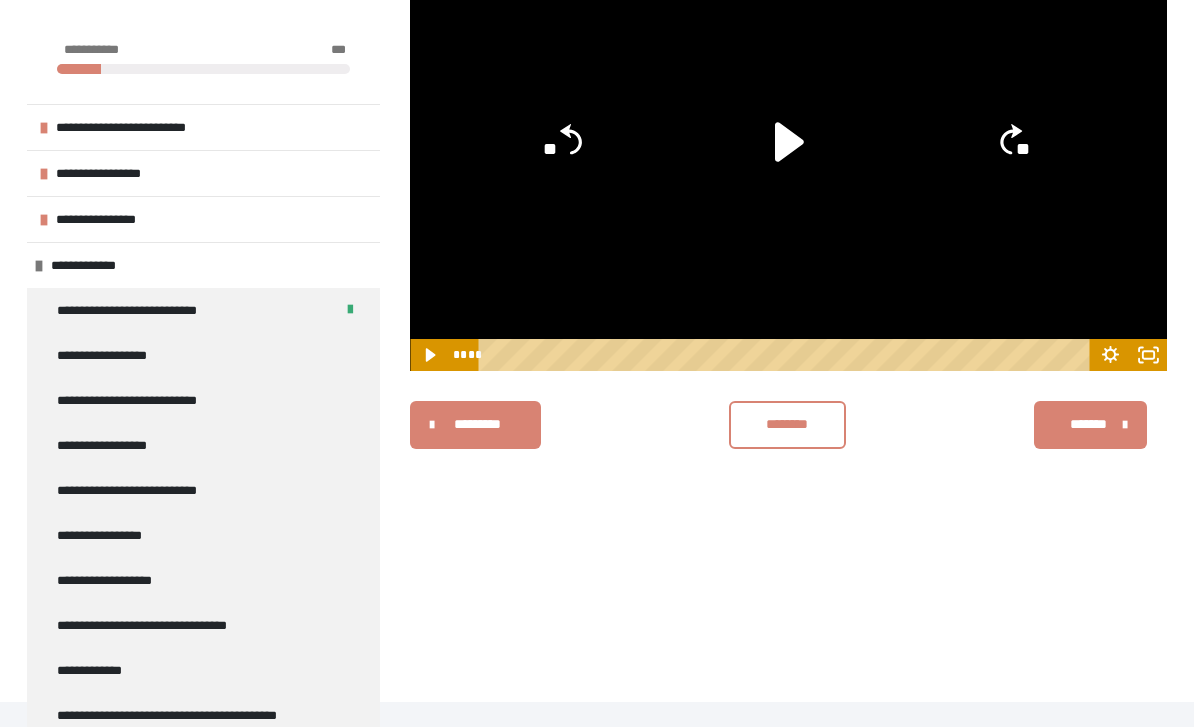 click on "*******" at bounding box center [1088, 424] 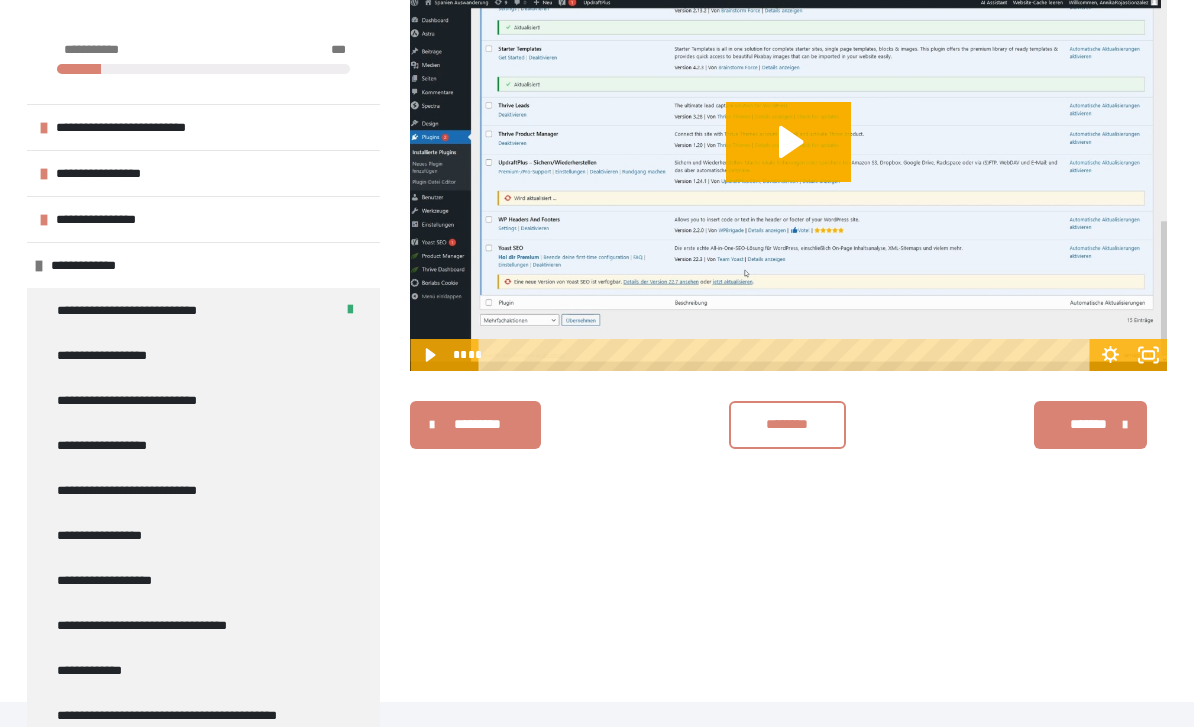 click 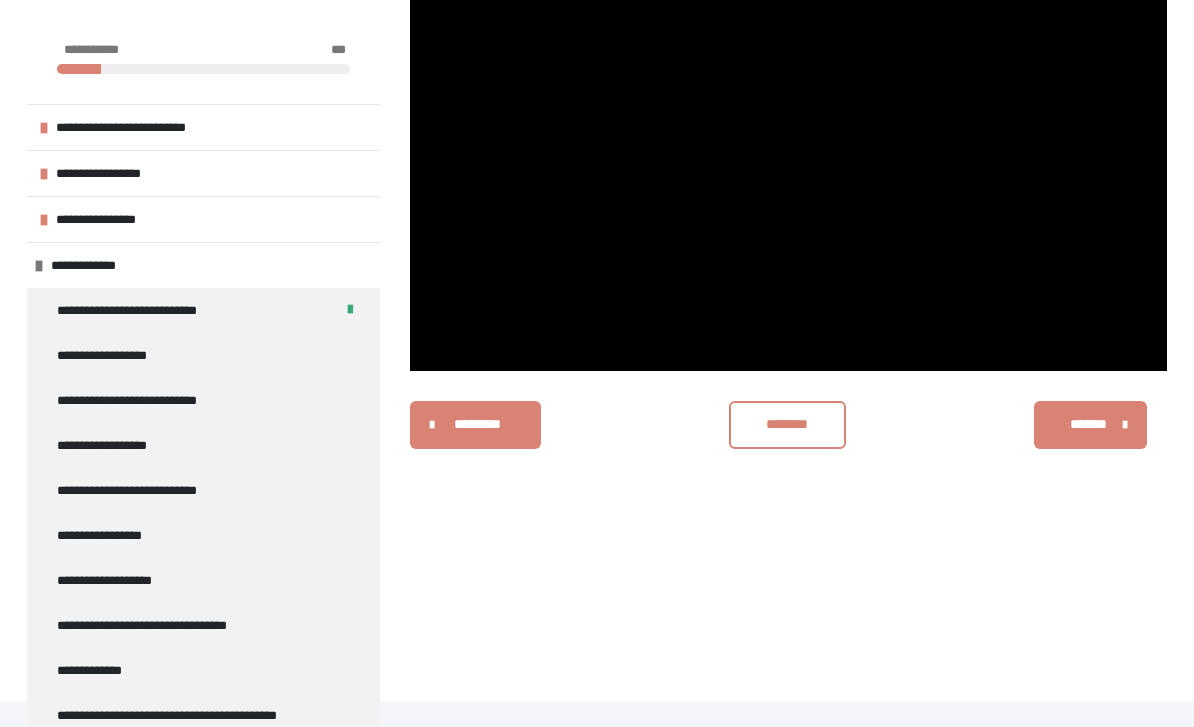 click 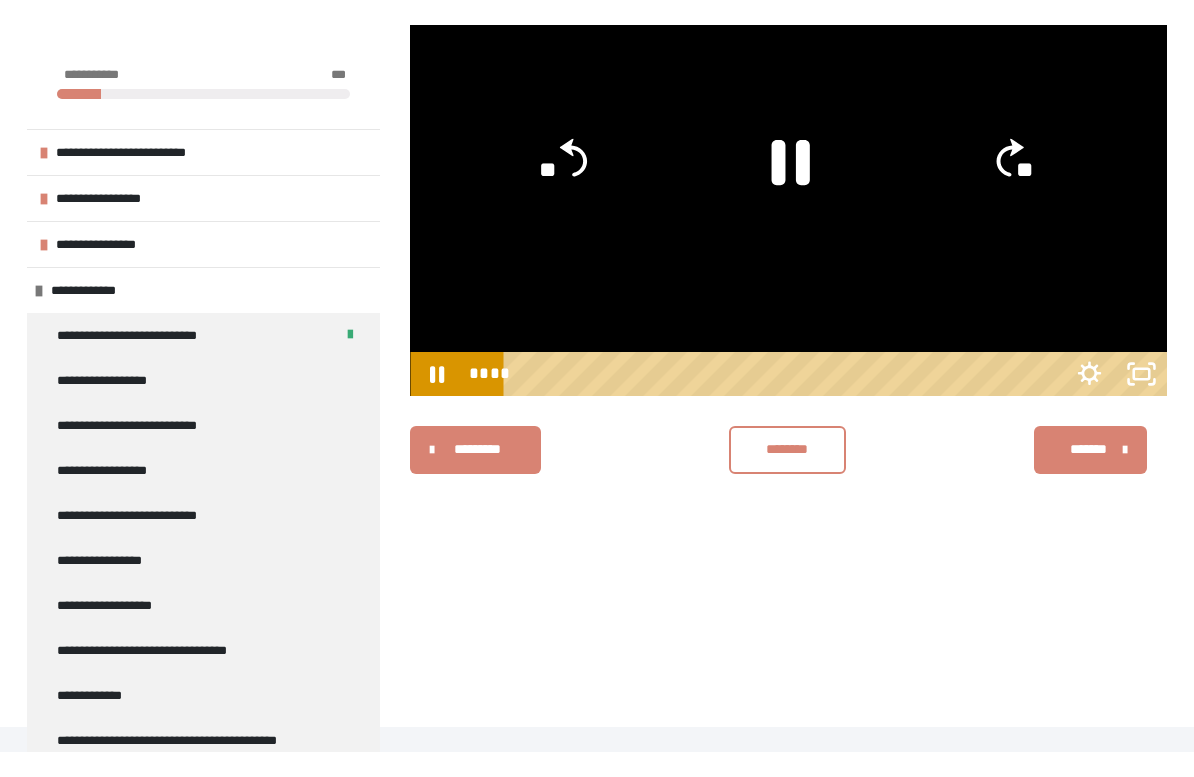 scroll, scrollTop: 24, scrollLeft: 0, axis: vertical 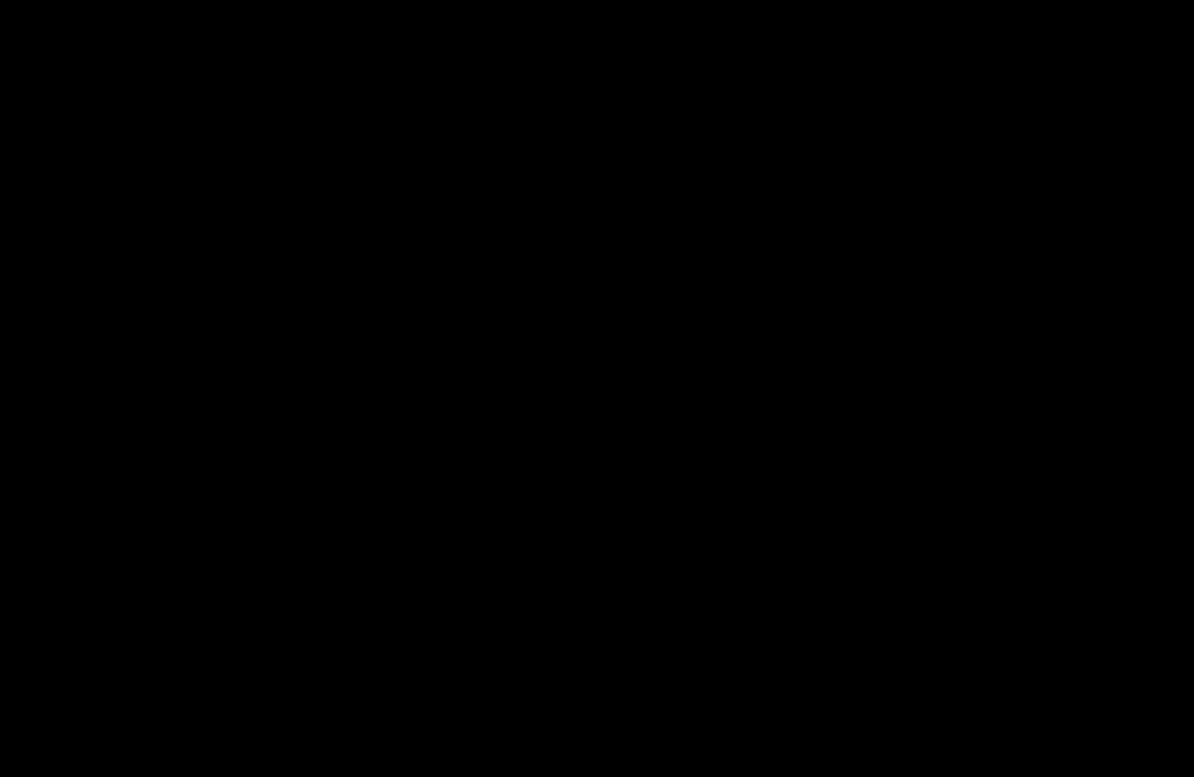 click at bounding box center (597, 388) 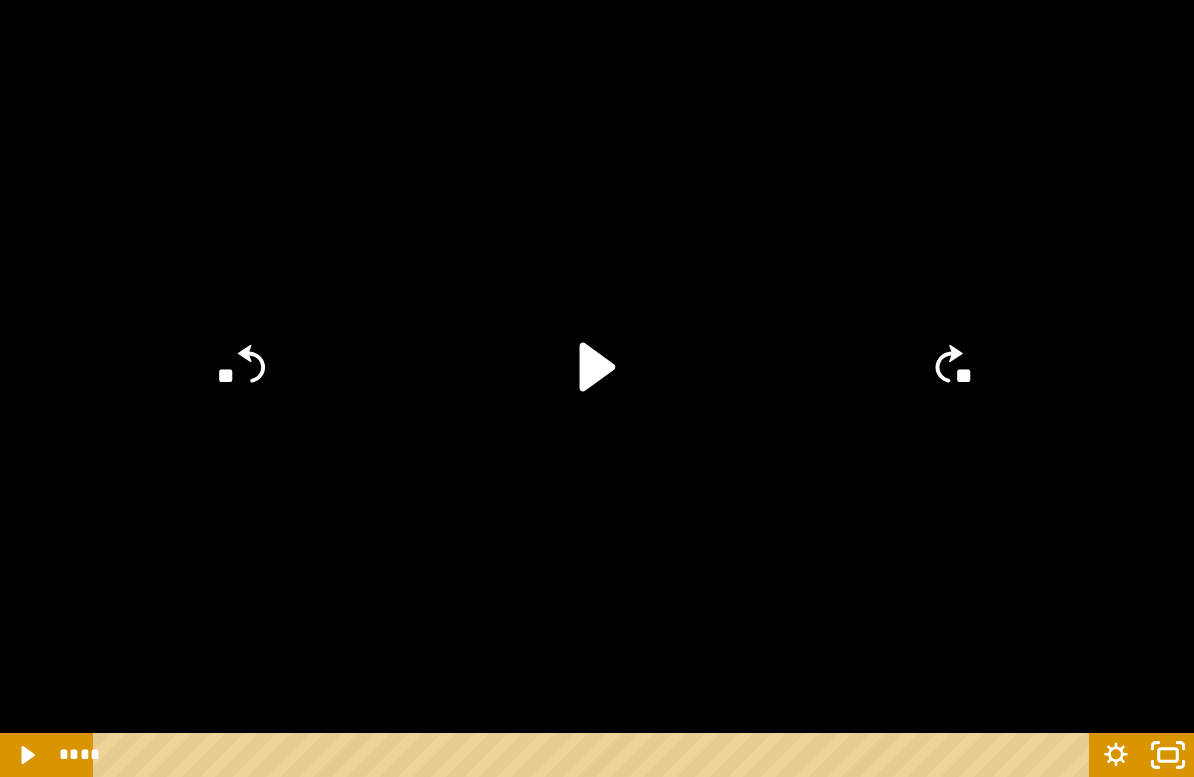 click 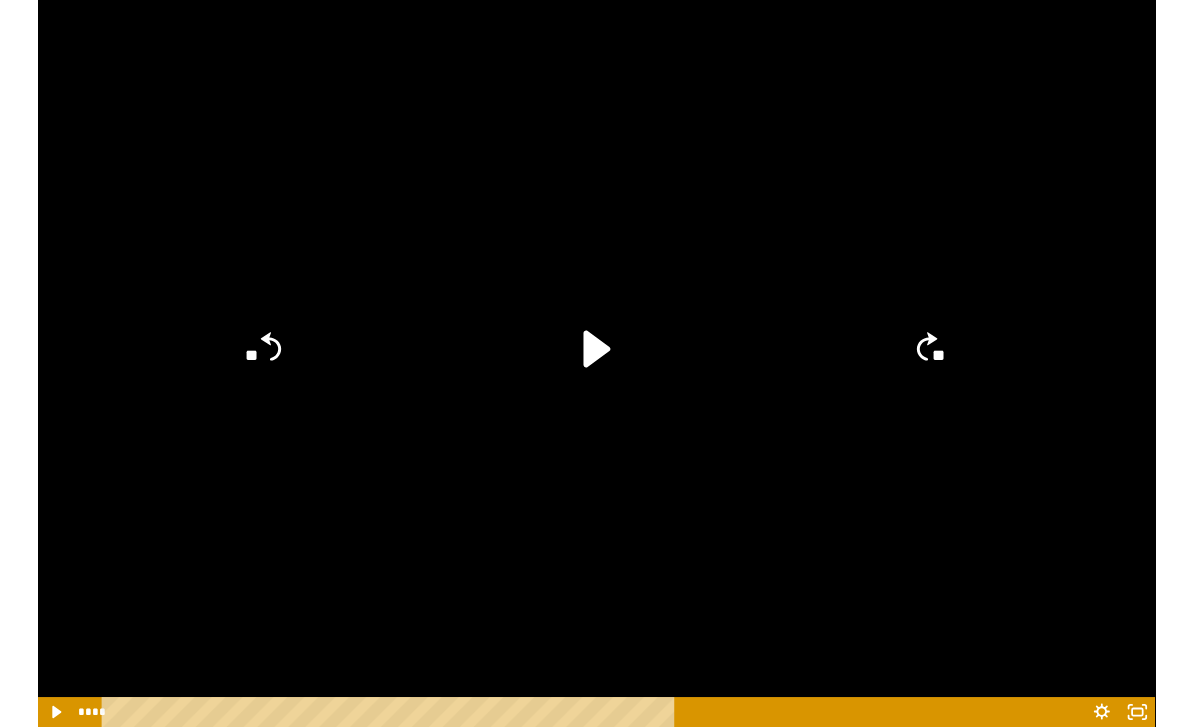 scroll, scrollTop: 365, scrollLeft: 0, axis: vertical 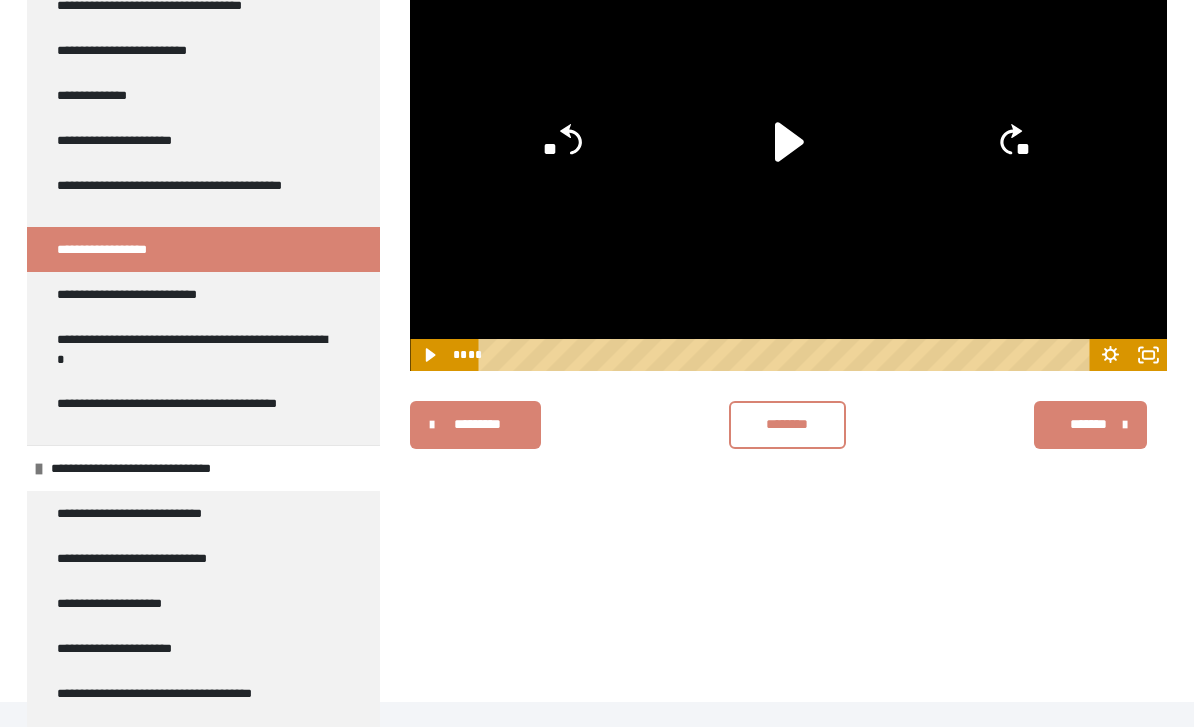 click on "**********" at bounding box center (161, 294) 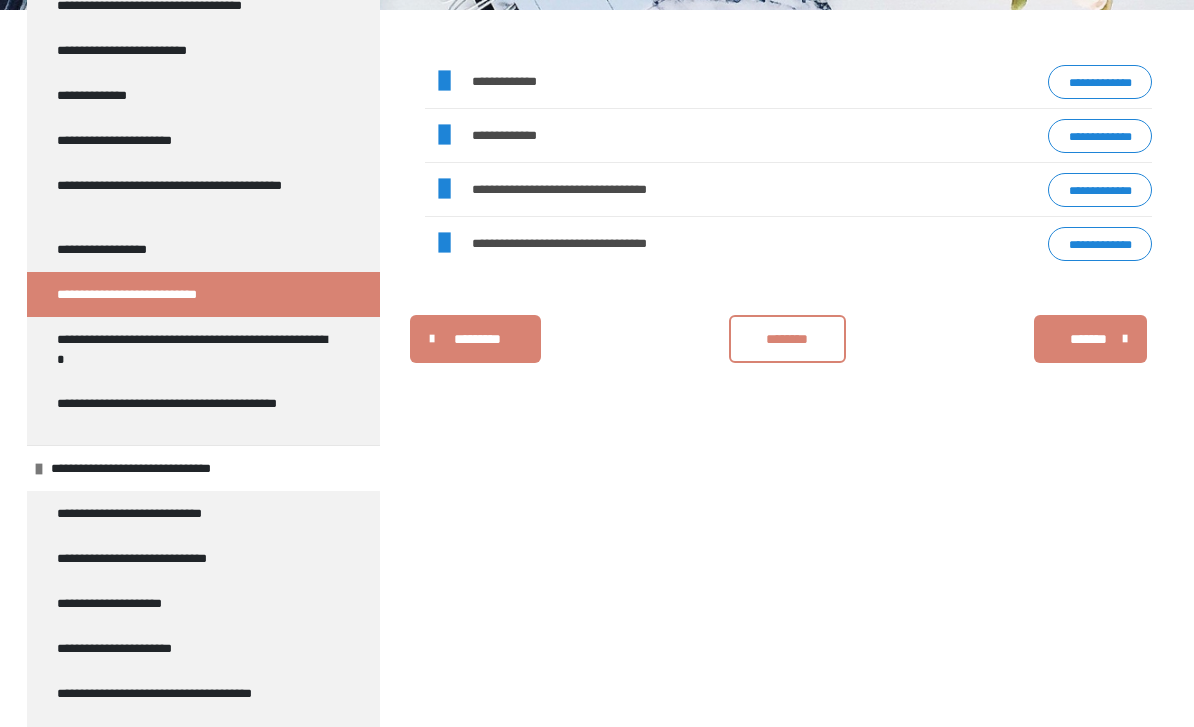 click on "**********" at bounding box center (195, 349) 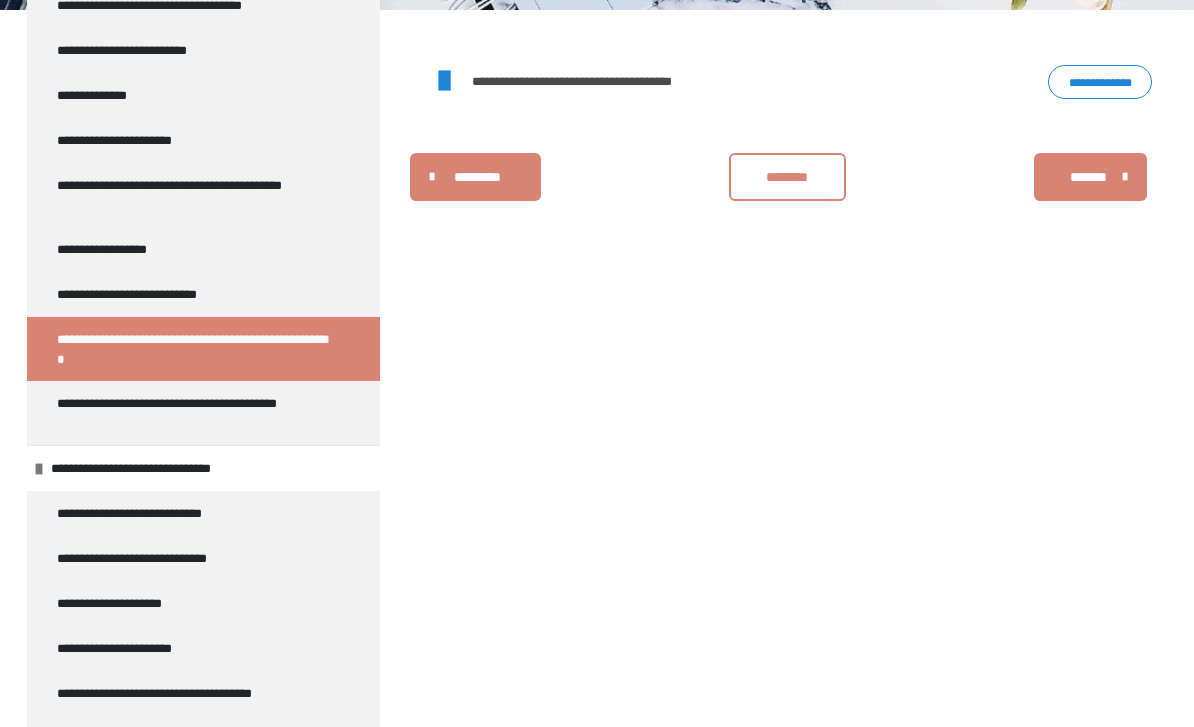 click on "**********" at bounding box center [195, 413] 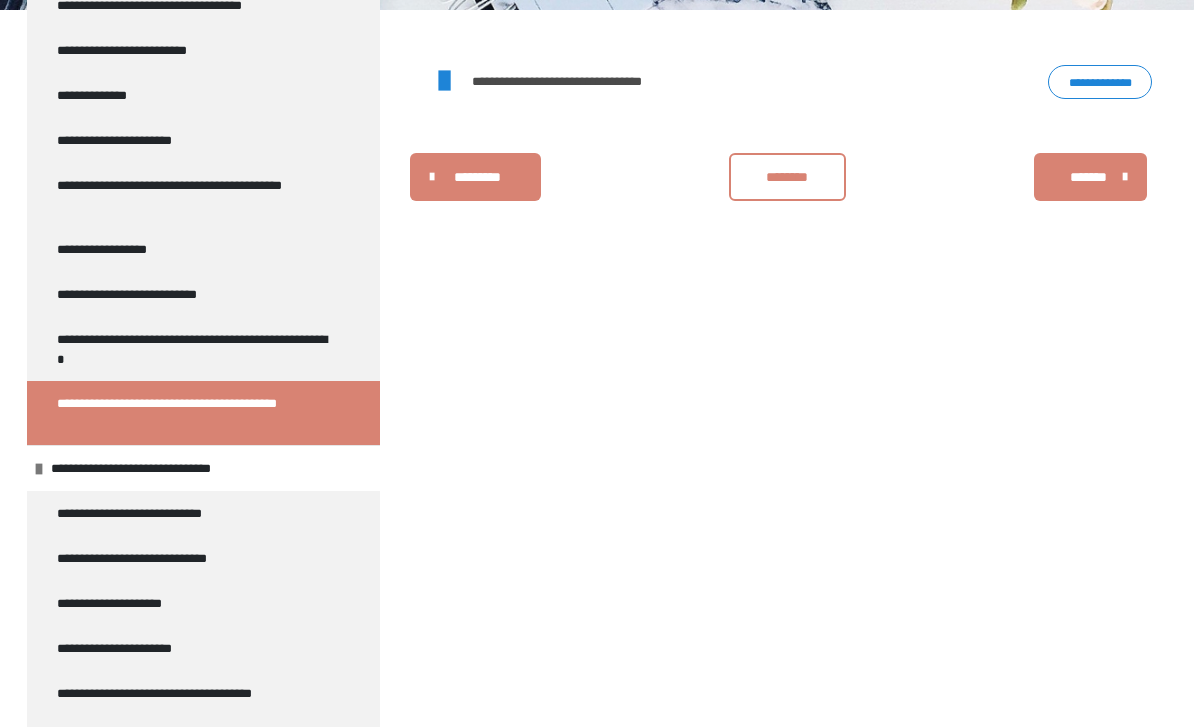 click on "**********" at bounding box center [589, 81] 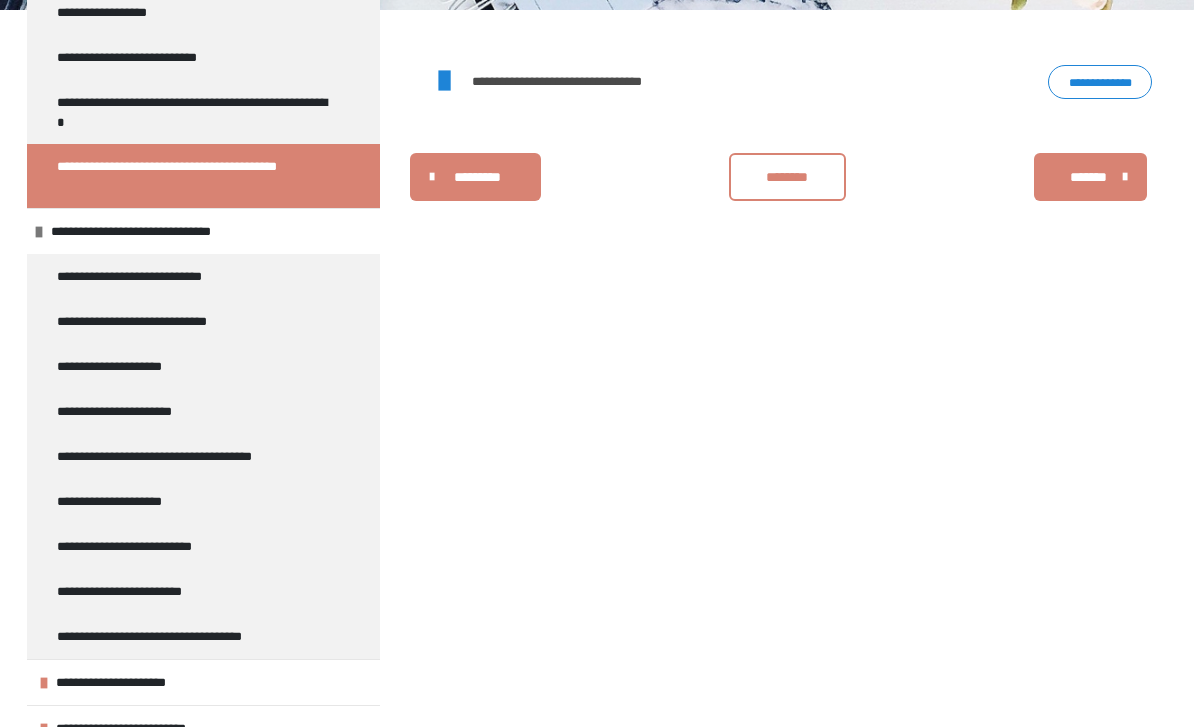 scroll, scrollTop: 1089, scrollLeft: 0, axis: vertical 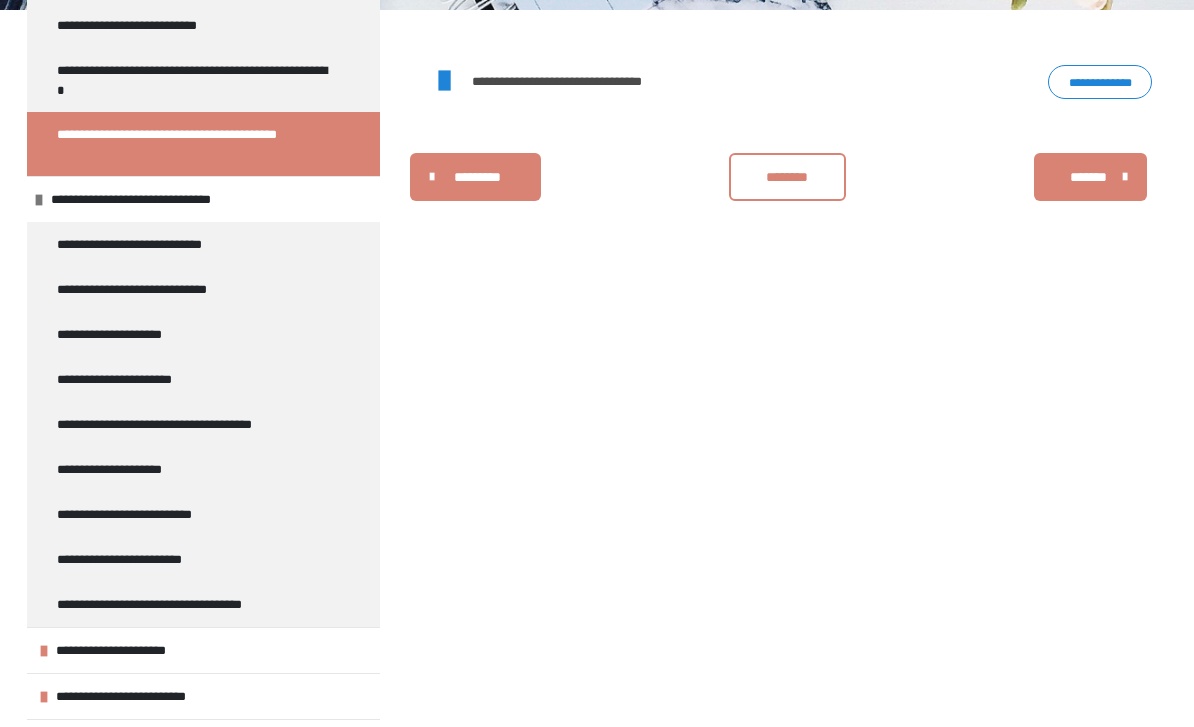 click on "**********" at bounding box center (158, 244) 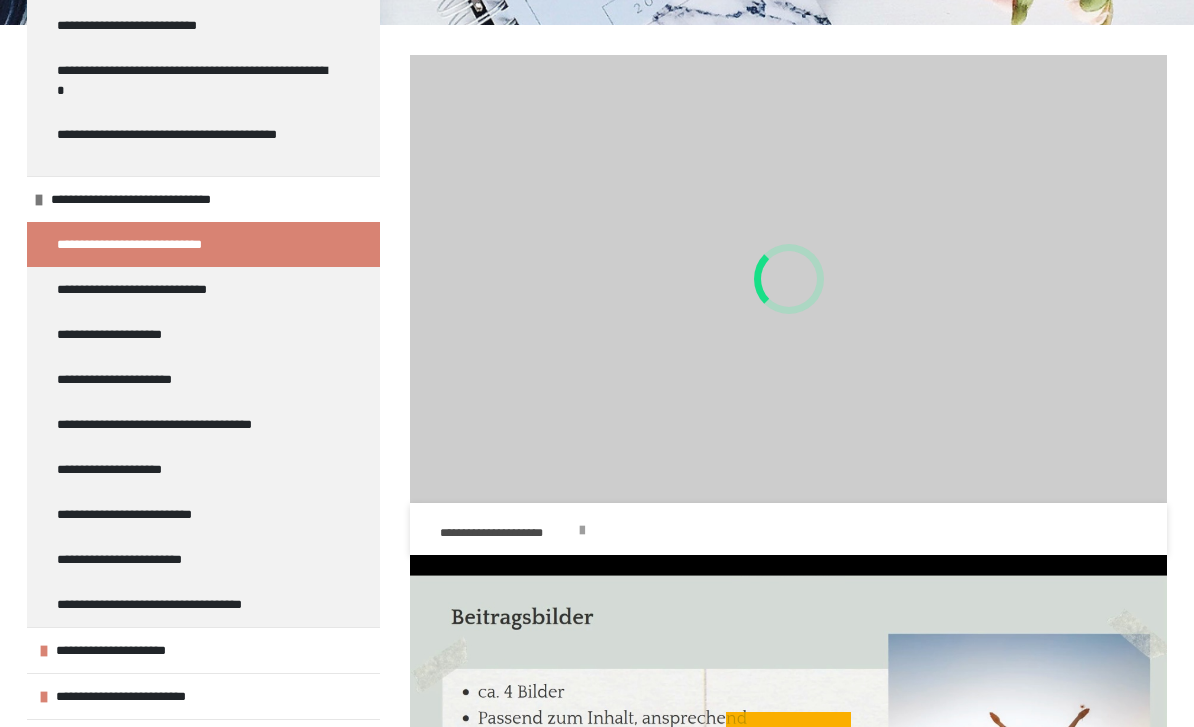 scroll, scrollTop: 466, scrollLeft: 0, axis: vertical 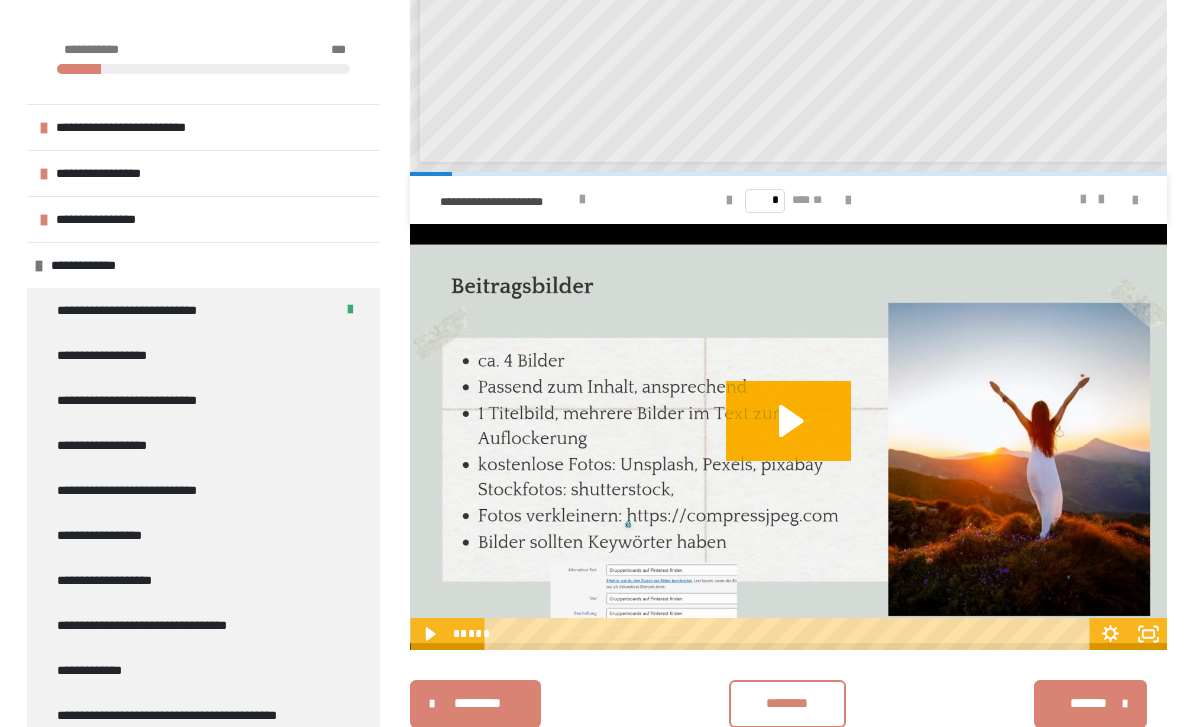 click 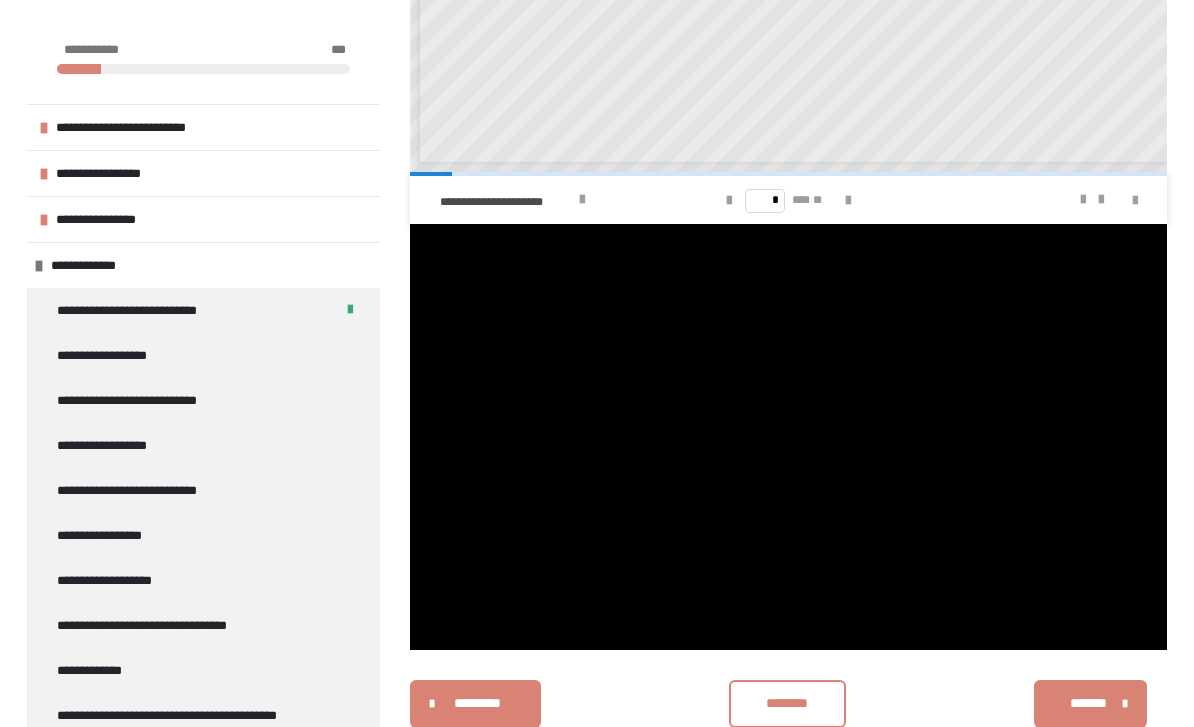 click at bounding box center (788, 437) 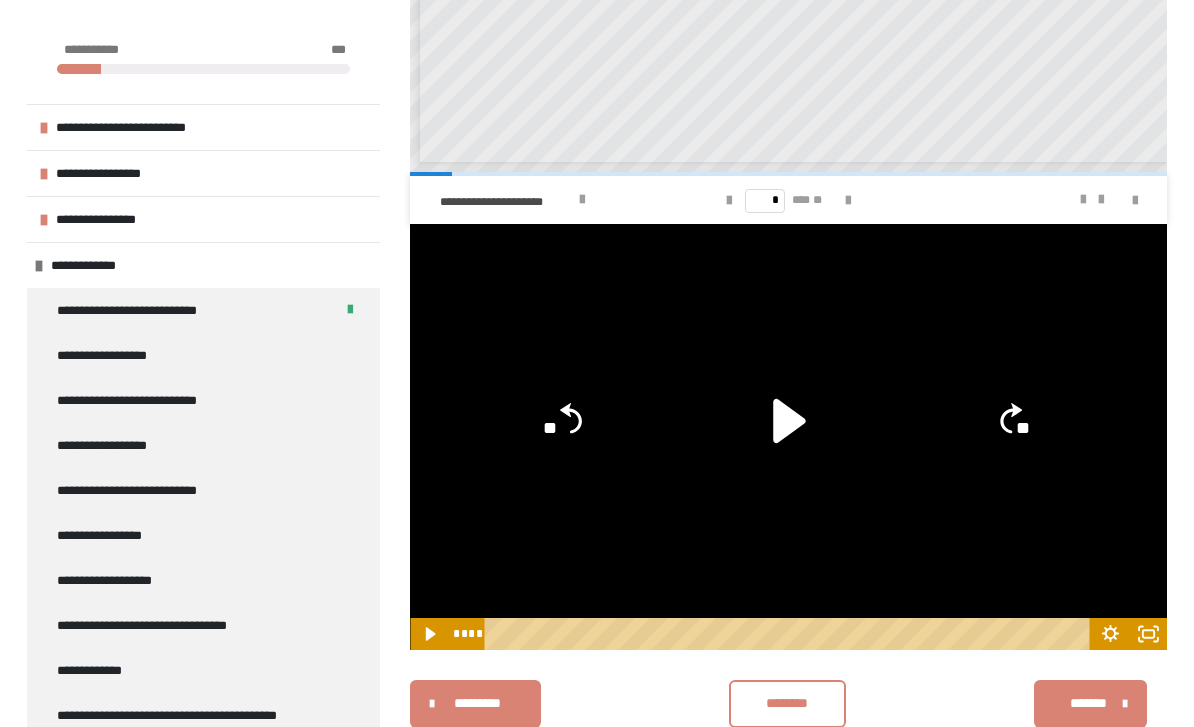 click 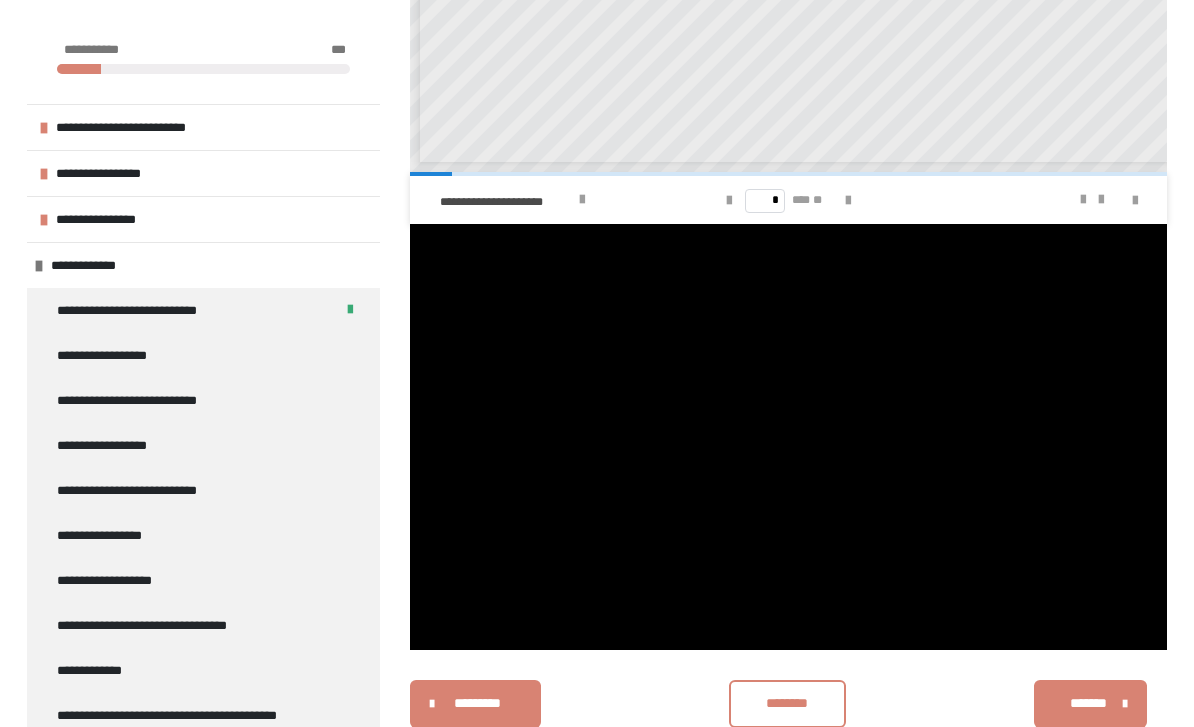 click at bounding box center [788, 437] 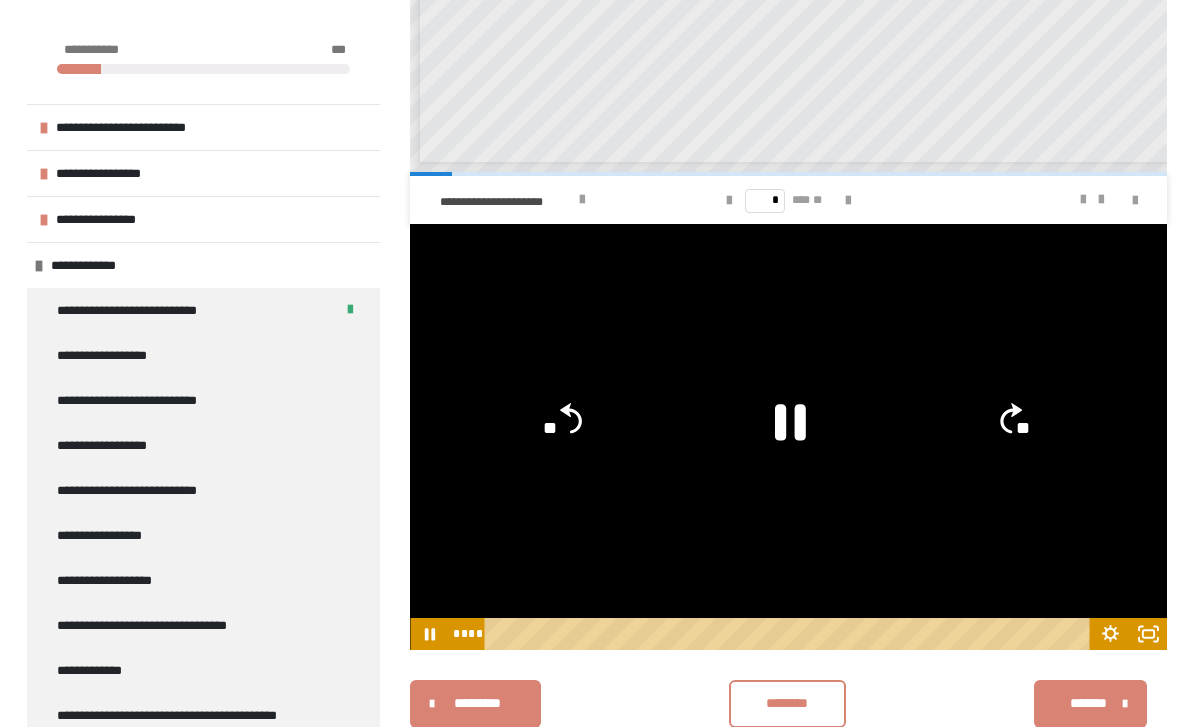 click 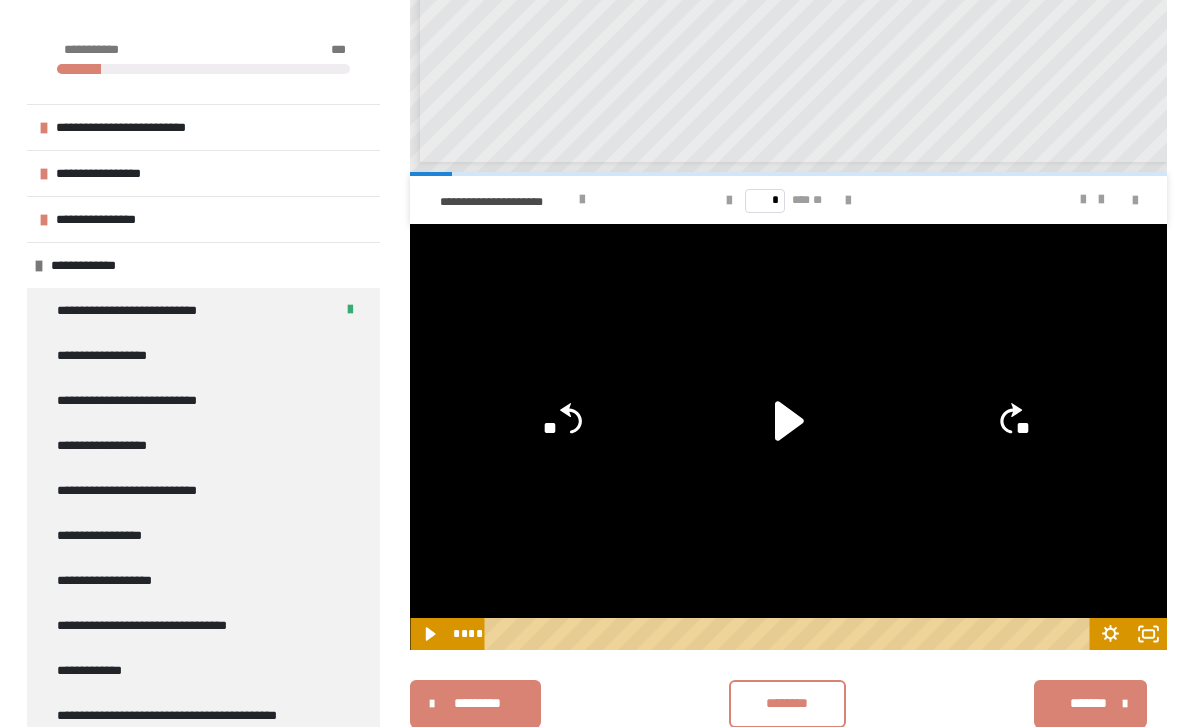 click 